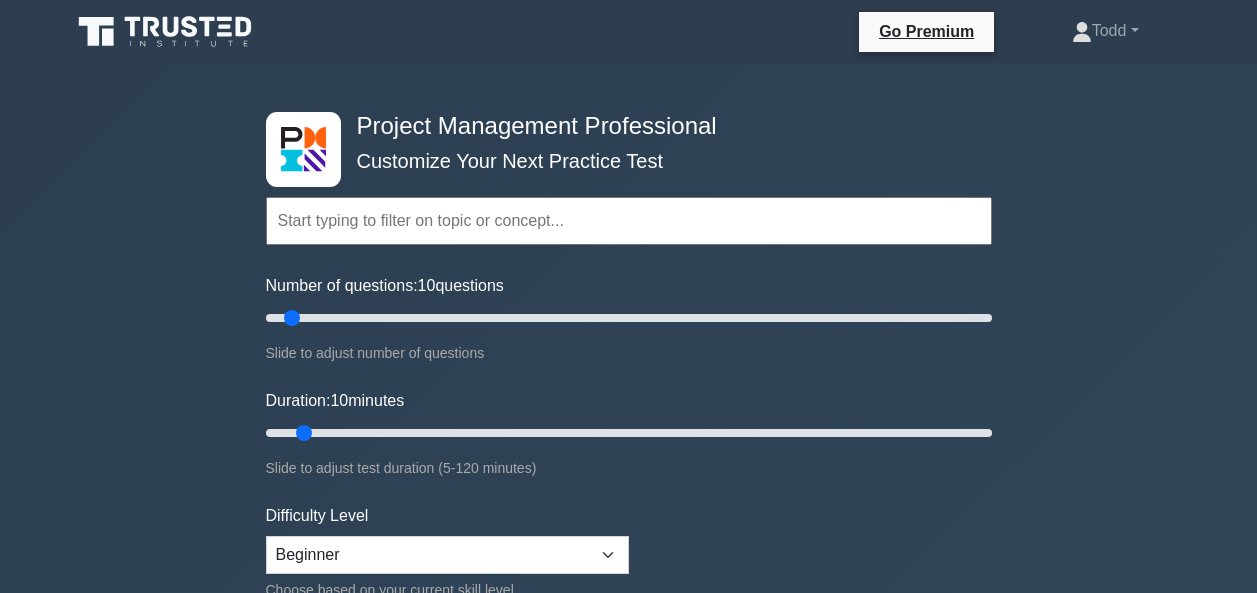 scroll, scrollTop: 0, scrollLeft: 0, axis: both 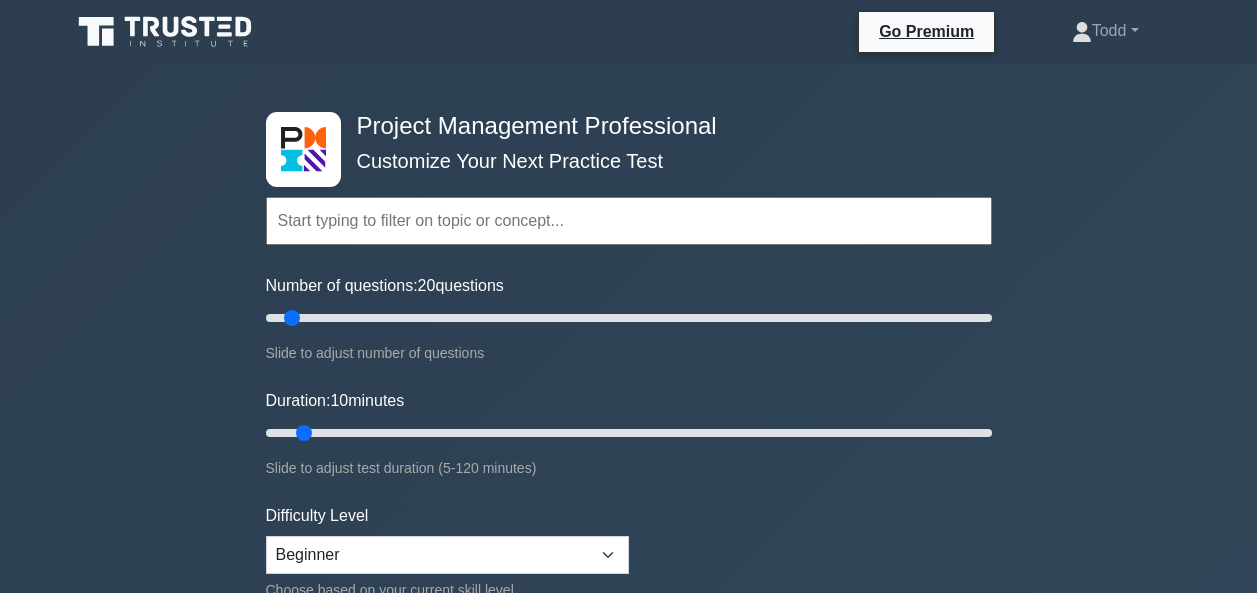 type on "20" 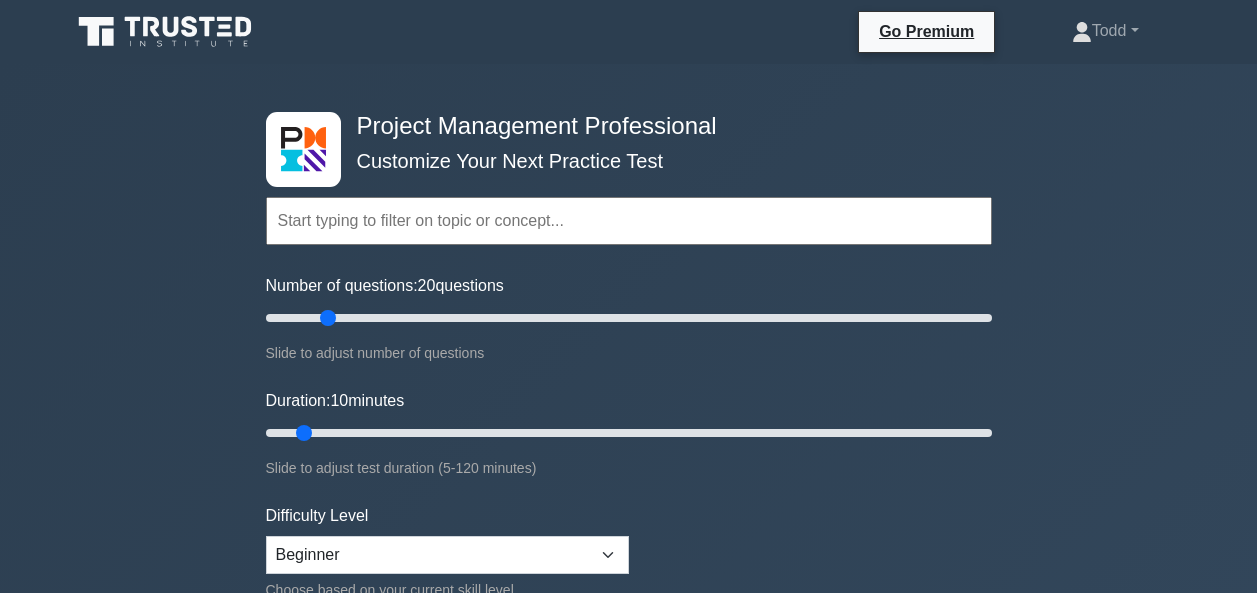 drag, startPoint x: 288, startPoint y: 318, endPoint x: 327, endPoint y: 319, distance: 39.012817 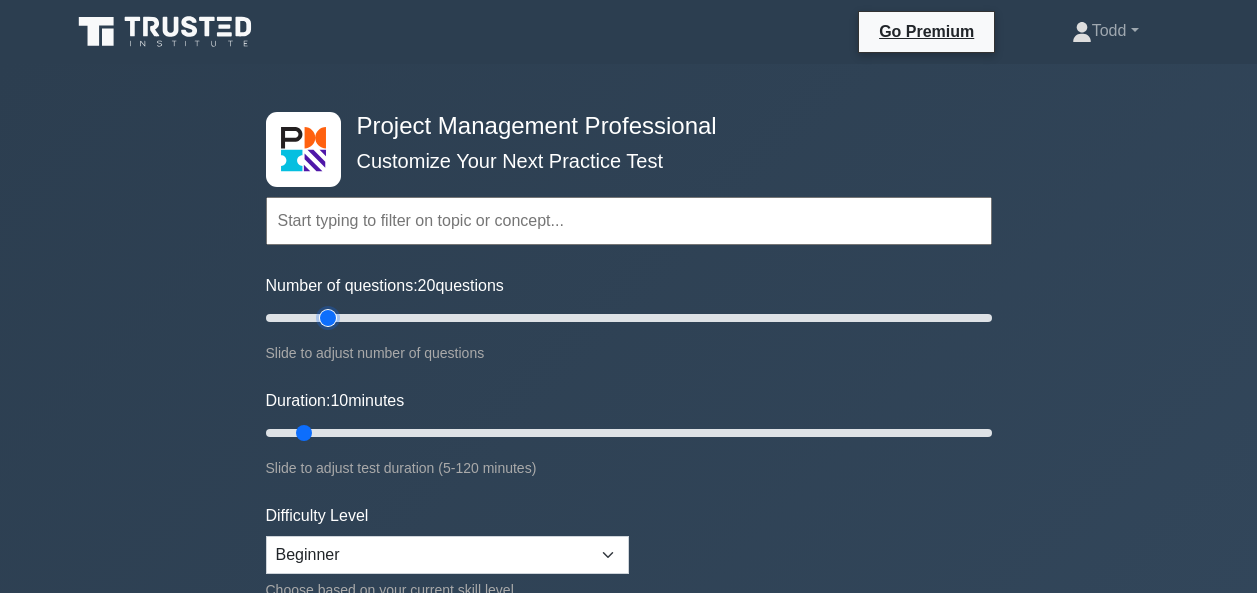 click on "Number of questions:  20  questions" at bounding box center [629, 318] 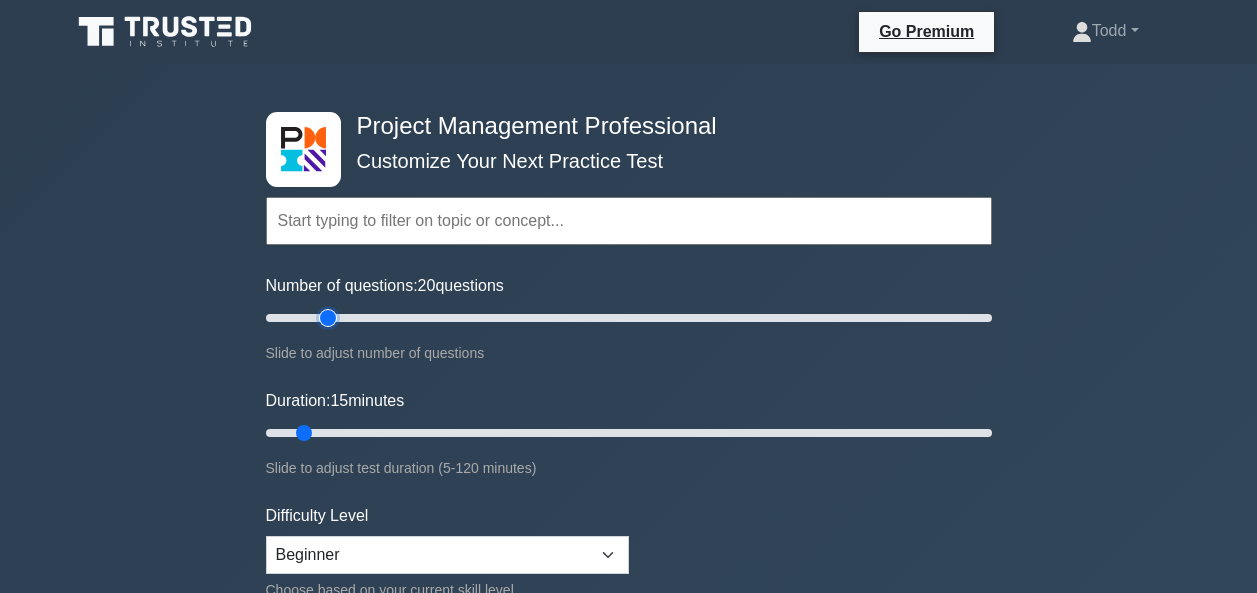 type on "20" 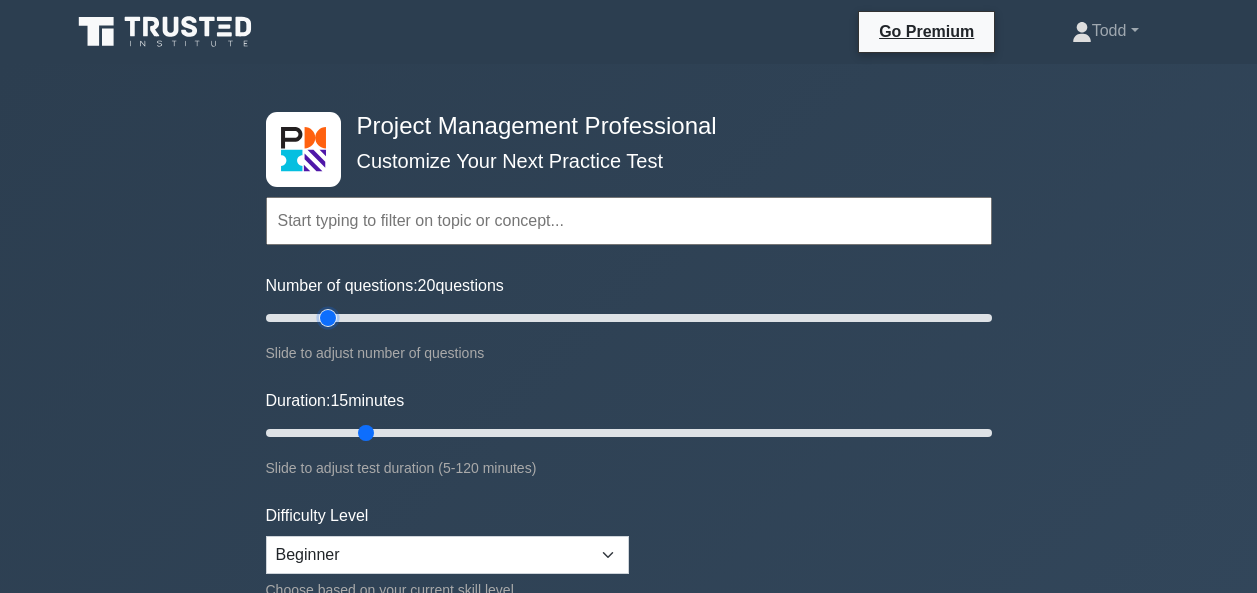 drag, startPoint x: 308, startPoint y: 433, endPoint x: 676, endPoint y: 440, distance: 368.06656 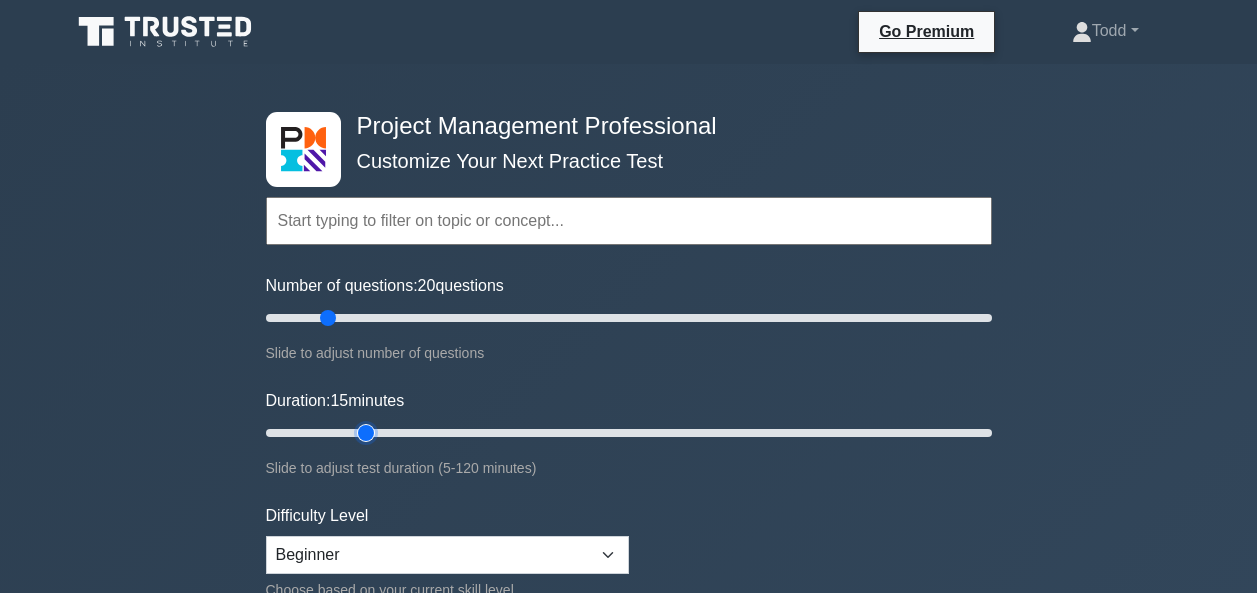 click on "Duration:  15  minutes" at bounding box center (629, 433) 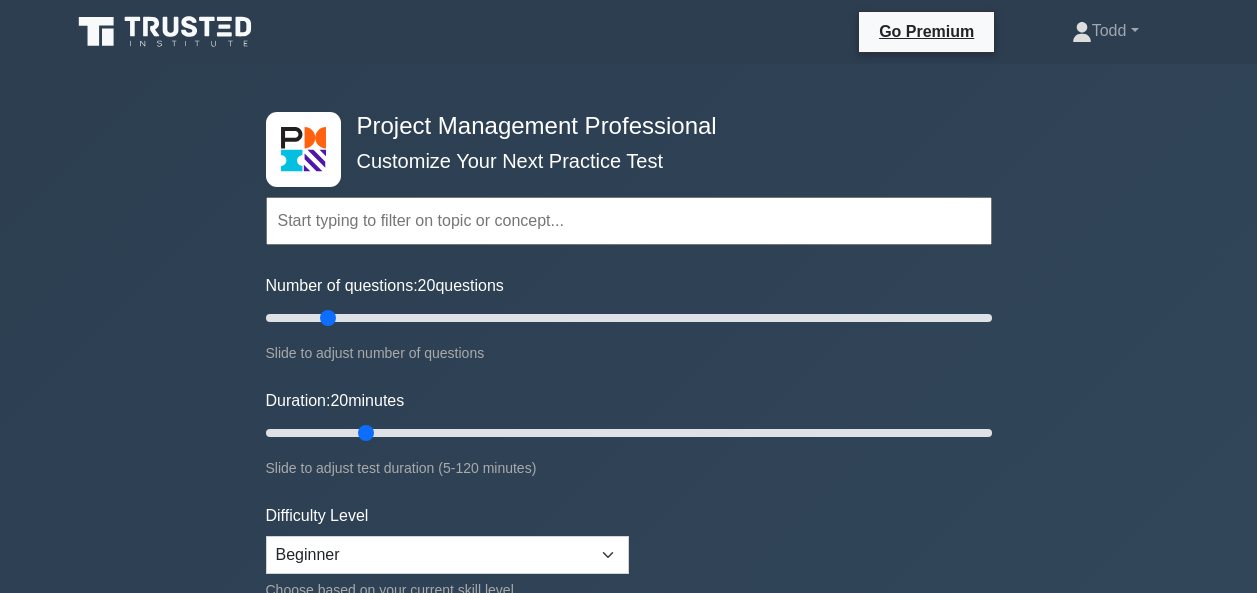 click on "Project Management Professional
Customize Your Next Practice Test
Topics
Scope Management
Time Management
Cost Management
Quality Management
Risk Management
Integration Management
Human Resource Management
Concepts" at bounding box center [628, 674] 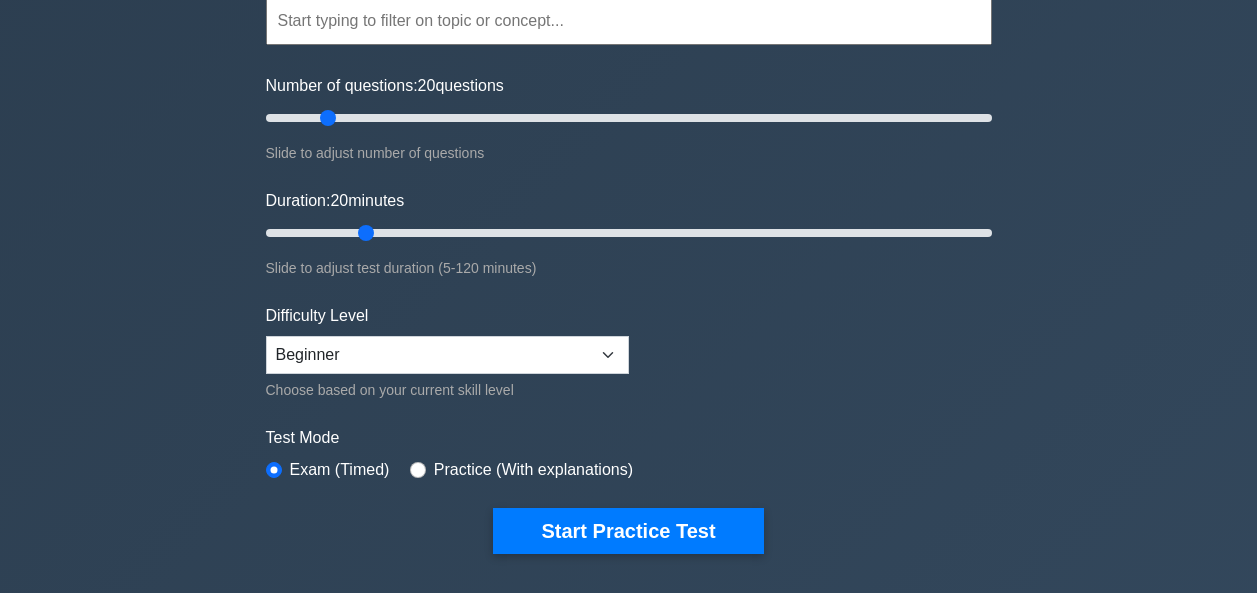 scroll, scrollTop: 300, scrollLeft: 0, axis: vertical 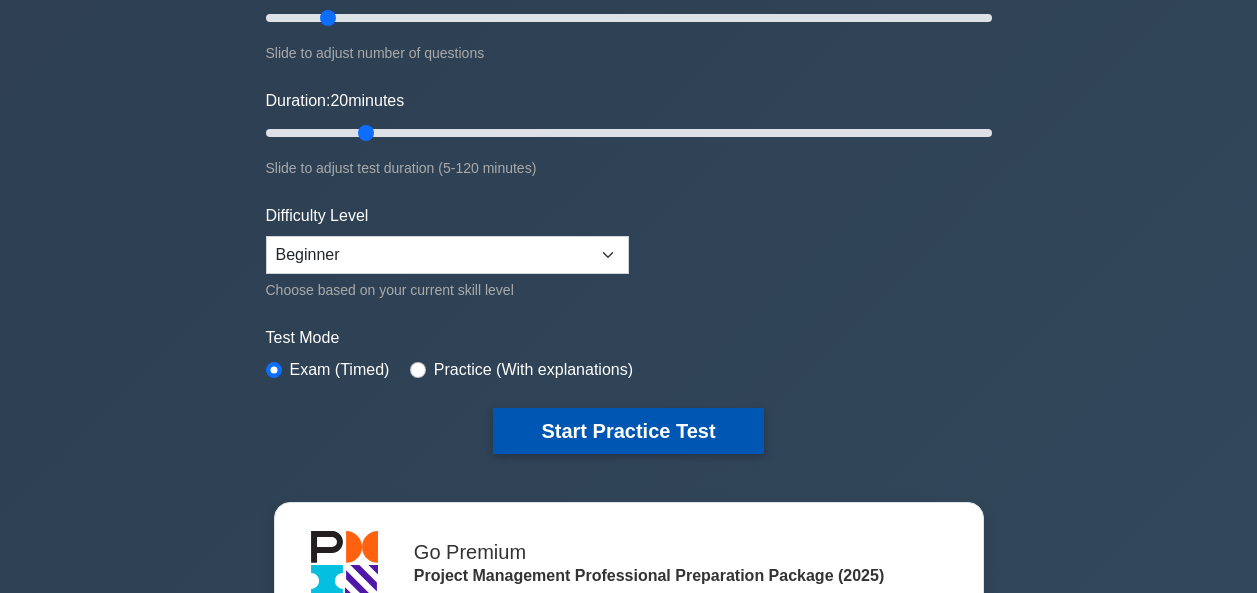 click on "Start Practice Test" at bounding box center (628, 431) 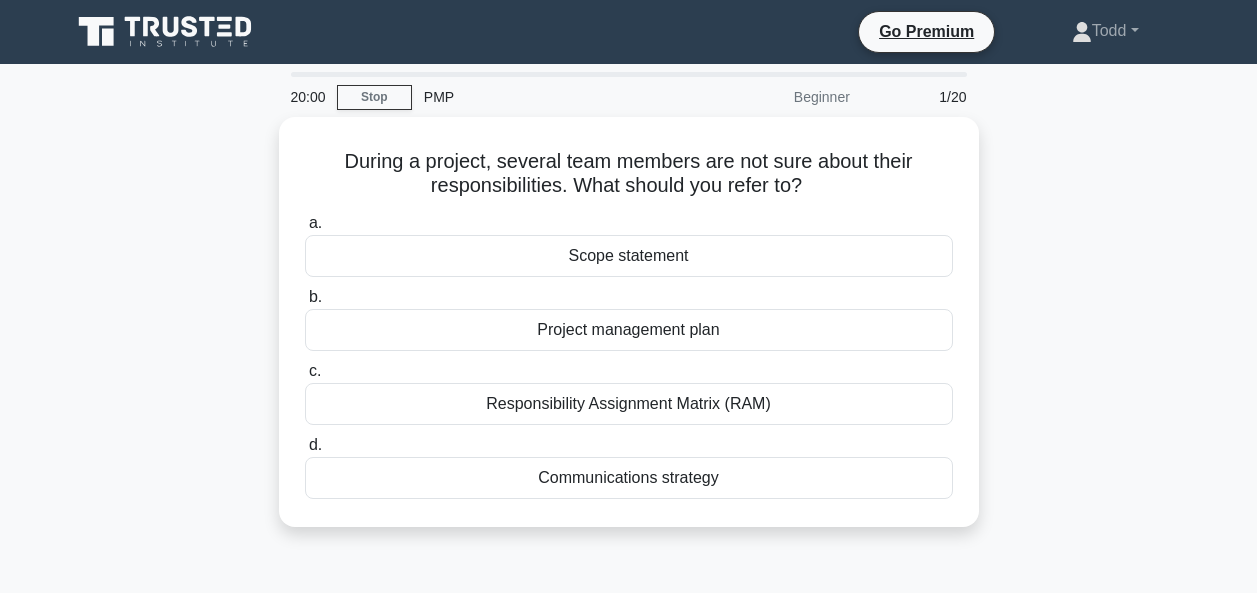 scroll, scrollTop: 0, scrollLeft: 0, axis: both 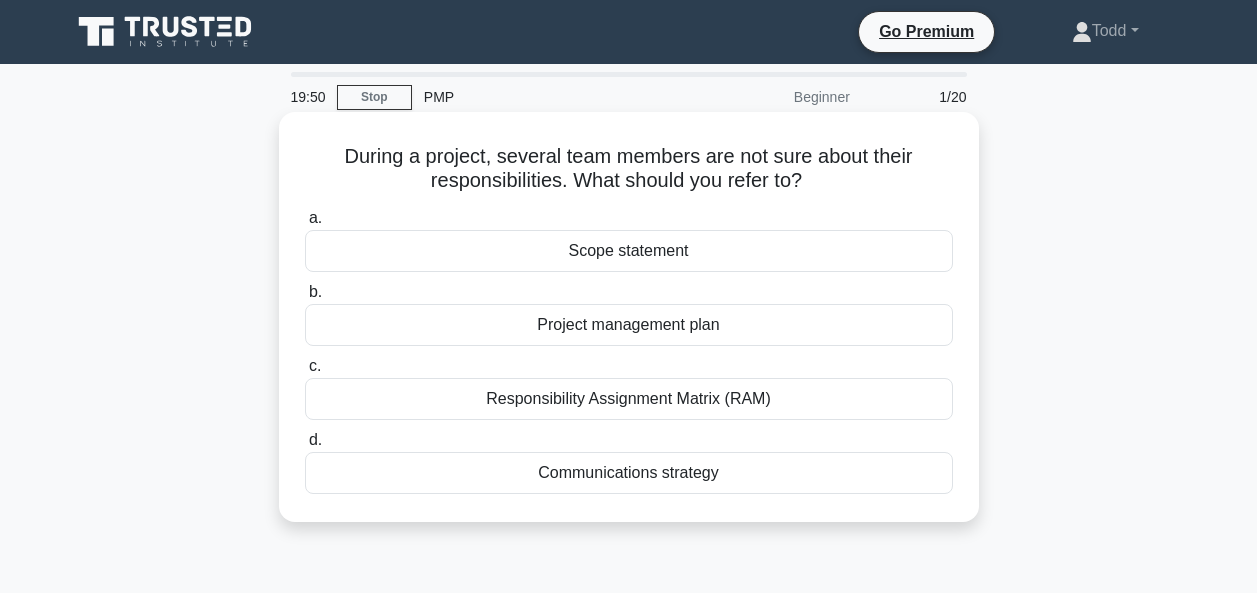 click on "Responsibility Assignment Matrix (RAM)" at bounding box center [629, 399] 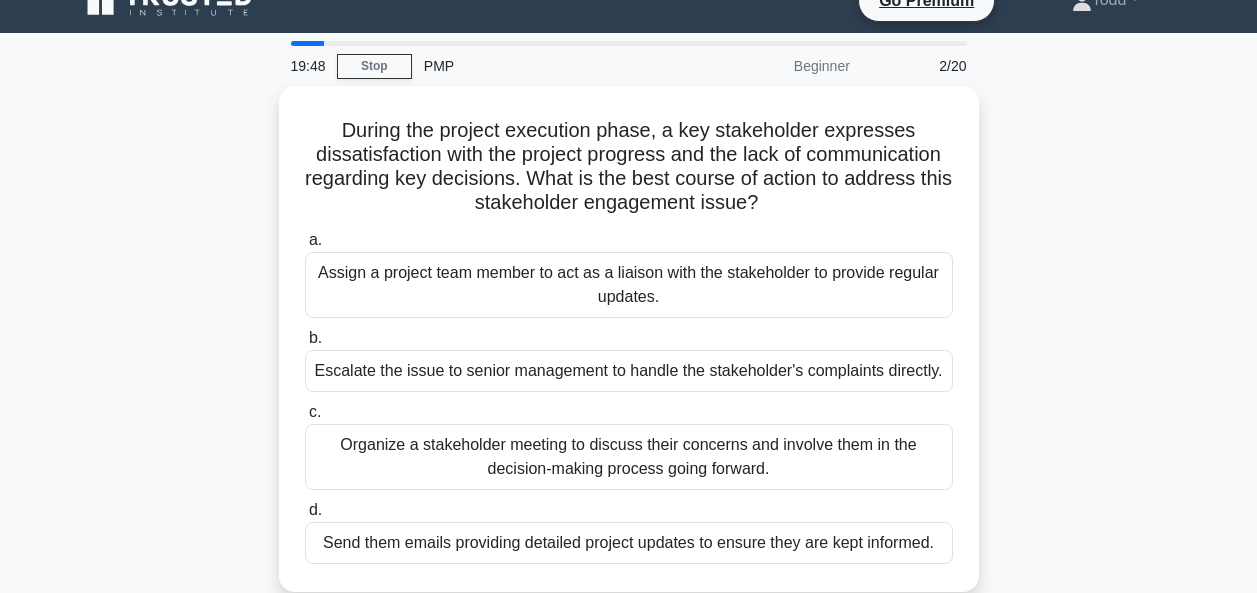 scroll, scrollTop: 99, scrollLeft: 0, axis: vertical 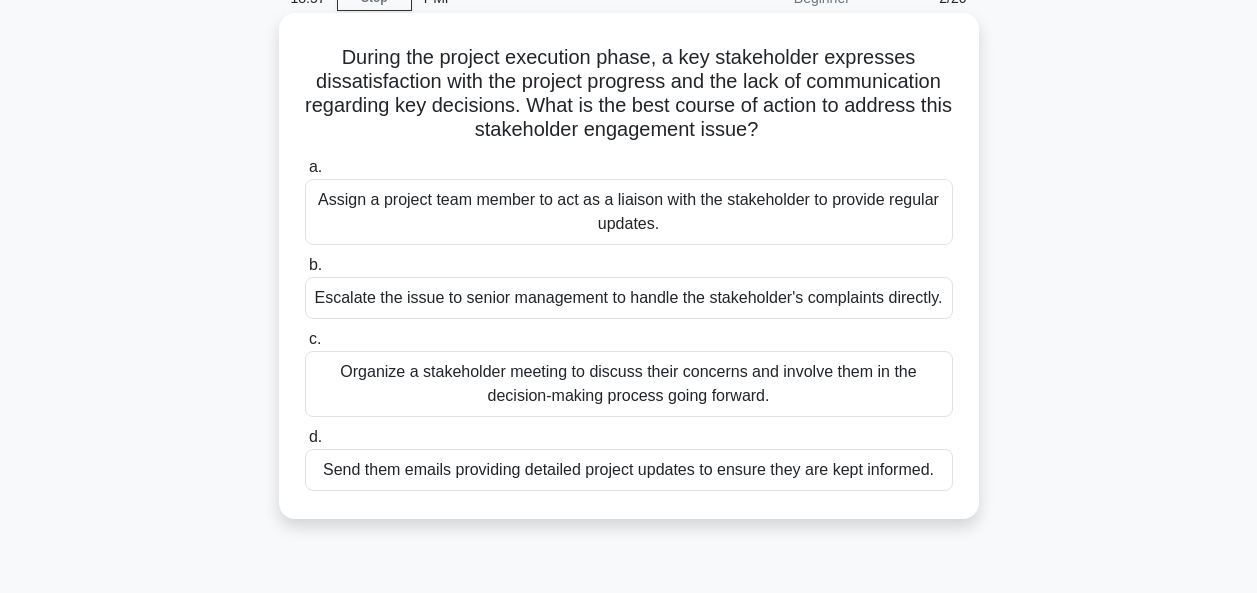 click on "Organize a stakeholder meeting to discuss their concerns and involve them in the decision-making process going forward." at bounding box center (629, 384) 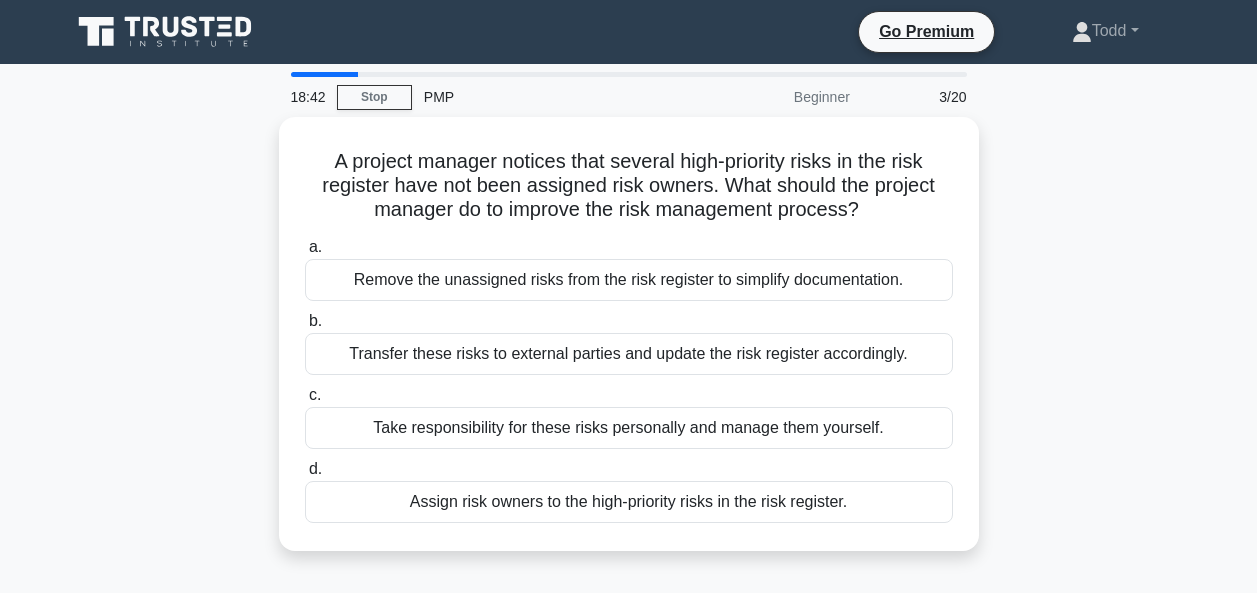 scroll, scrollTop: 99, scrollLeft: 0, axis: vertical 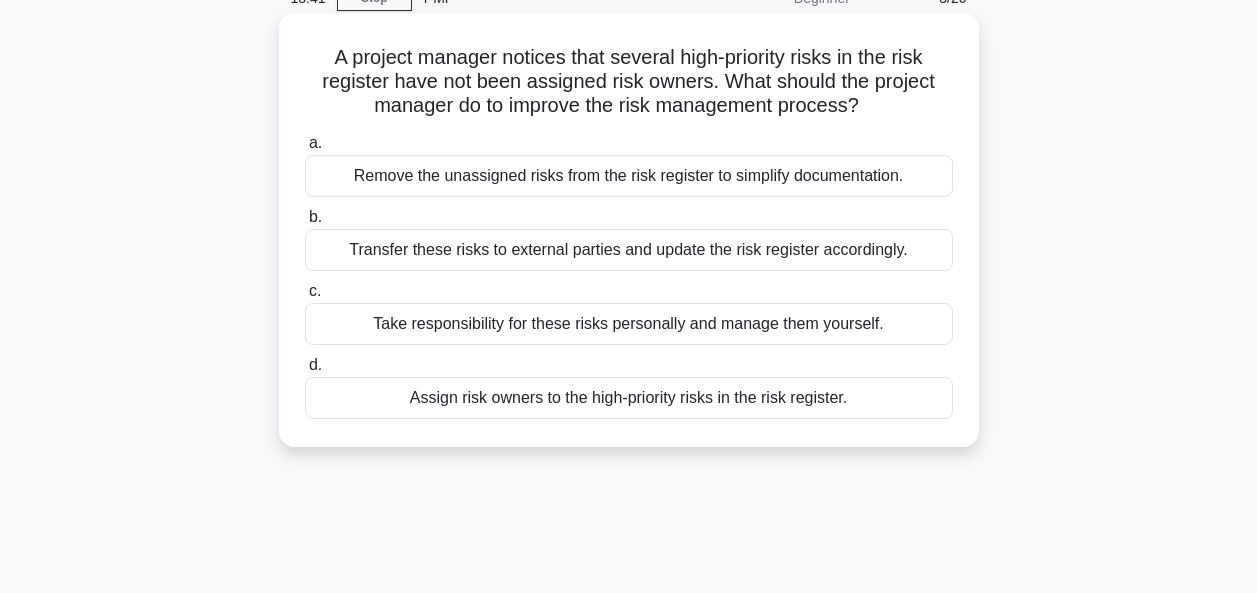 click on "Assign risk owners to the high-priority risks in the risk register." at bounding box center [629, 398] 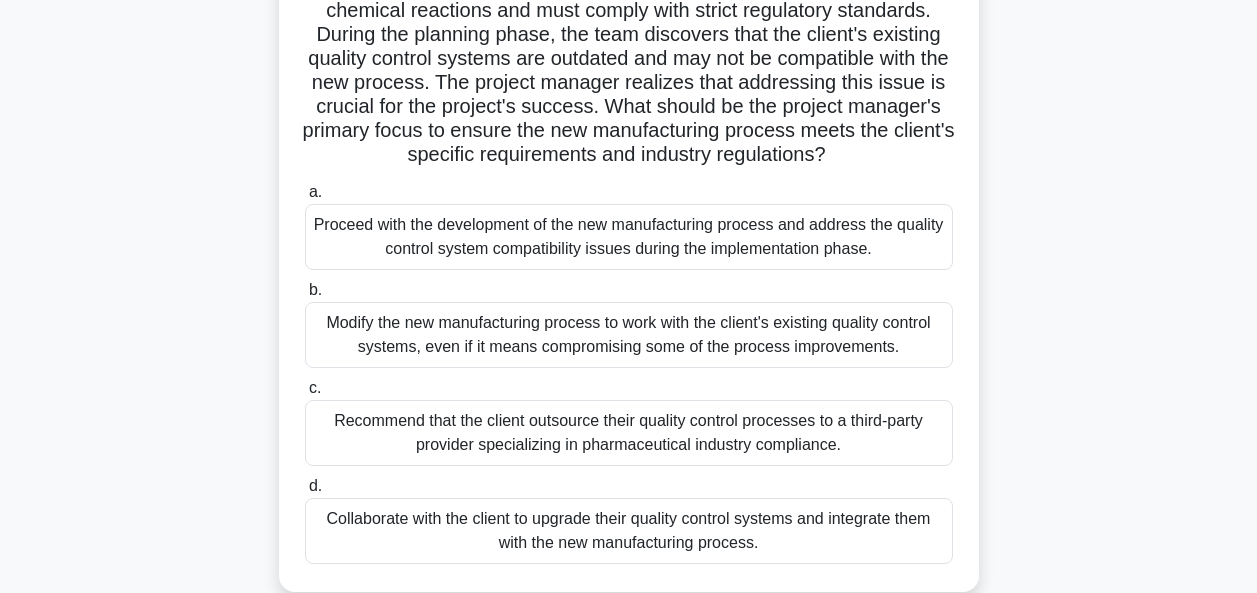 scroll, scrollTop: 299, scrollLeft: 0, axis: vertical 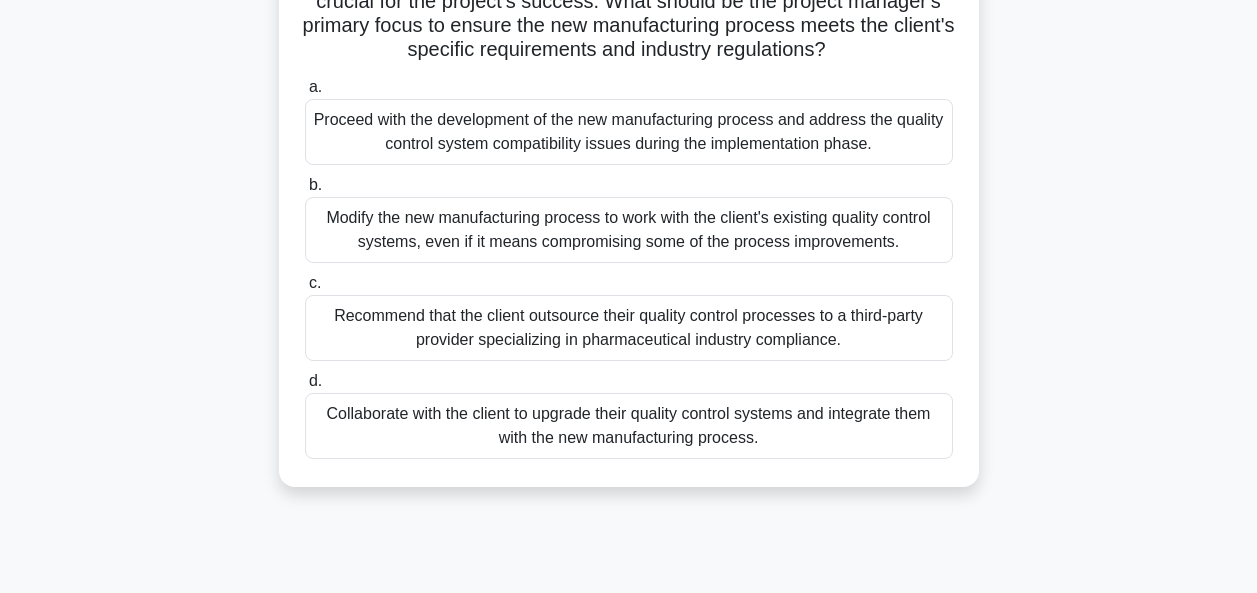 click on "Collaborate with the client to upgrade their quality control systems and integrate them with the new manufacturing process." at bounding box center (629, 426) 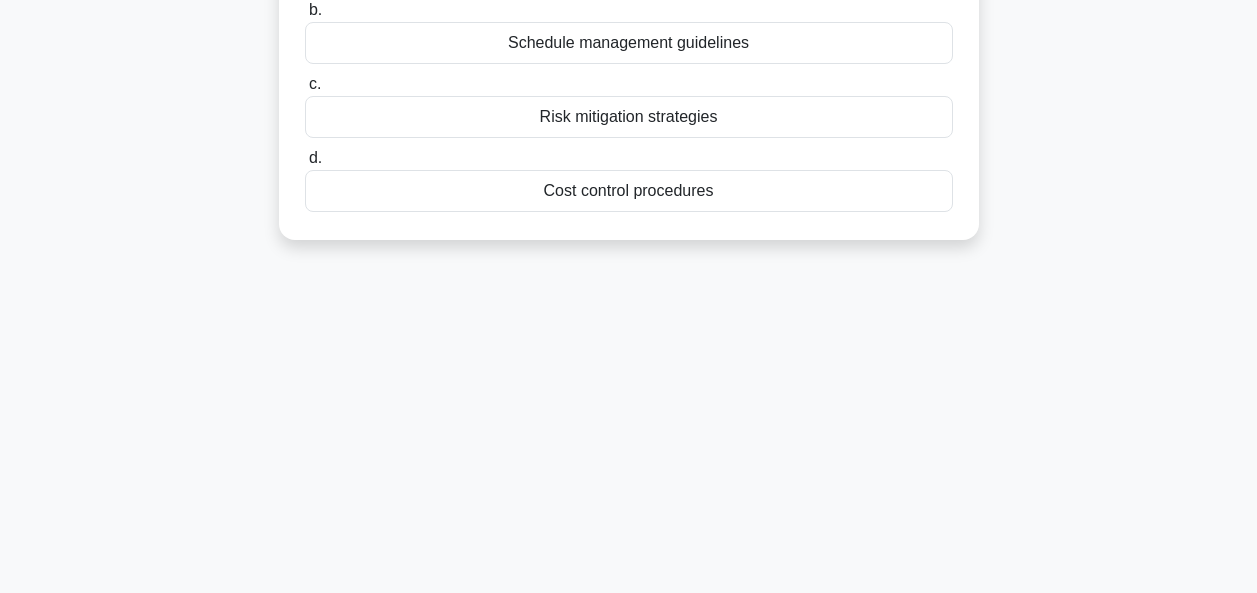 scroll, scrollTop: 0, scrollLeft: 0, axis: both 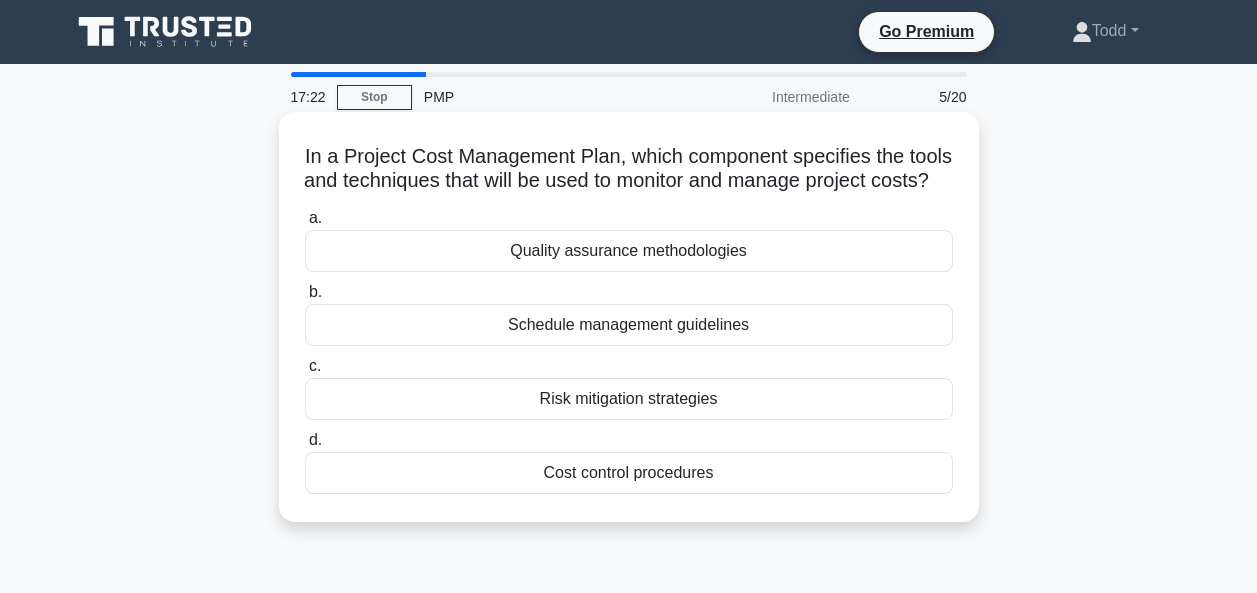 click on "Quality assurance methodologies" at bounding box center (629, 251) 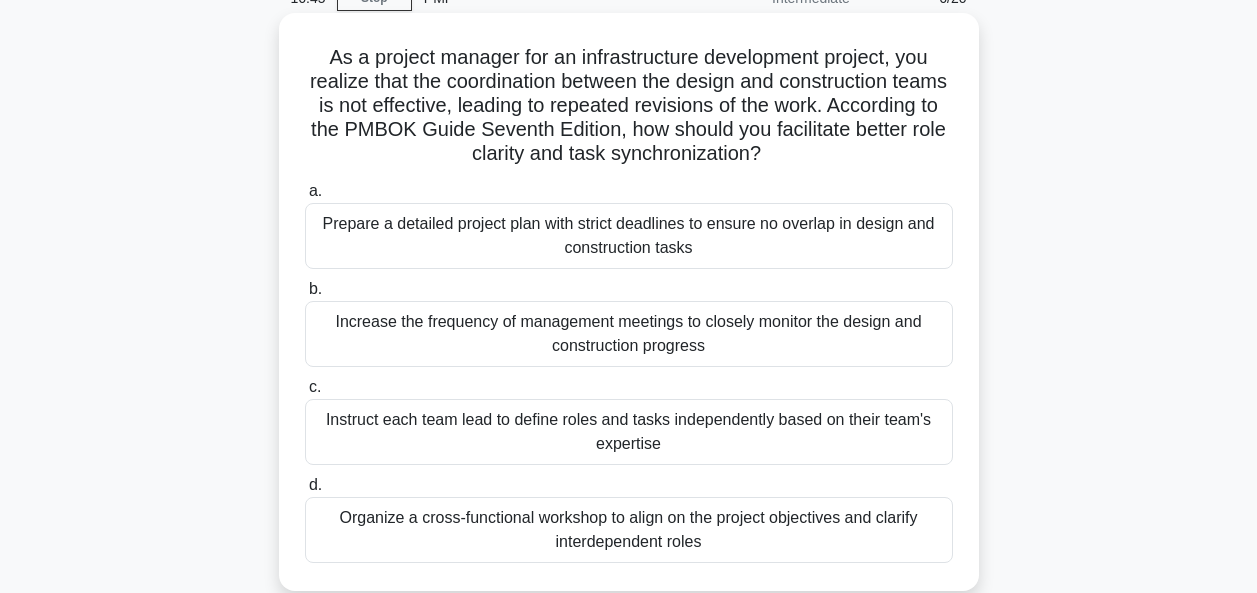 scroll, scrollTop: 199, scrollLeft: 0, axis: vertical 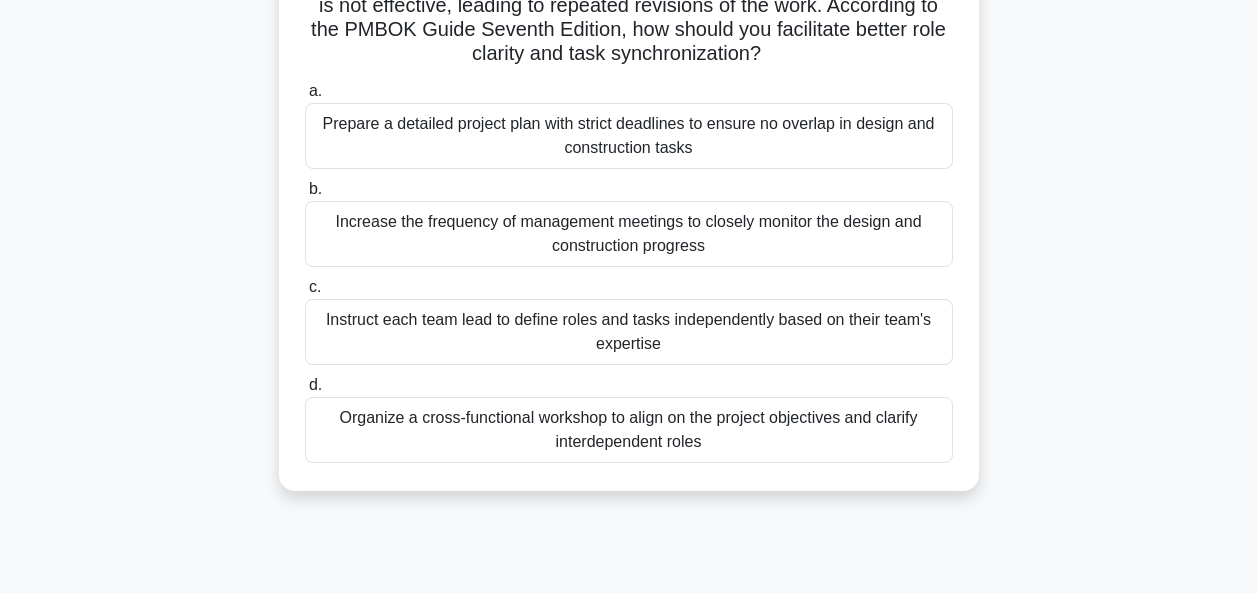 click on "Organize a cross-functional workshop to align on the project objectives and clarify interdependent roles" at bounding box center (629, 430) 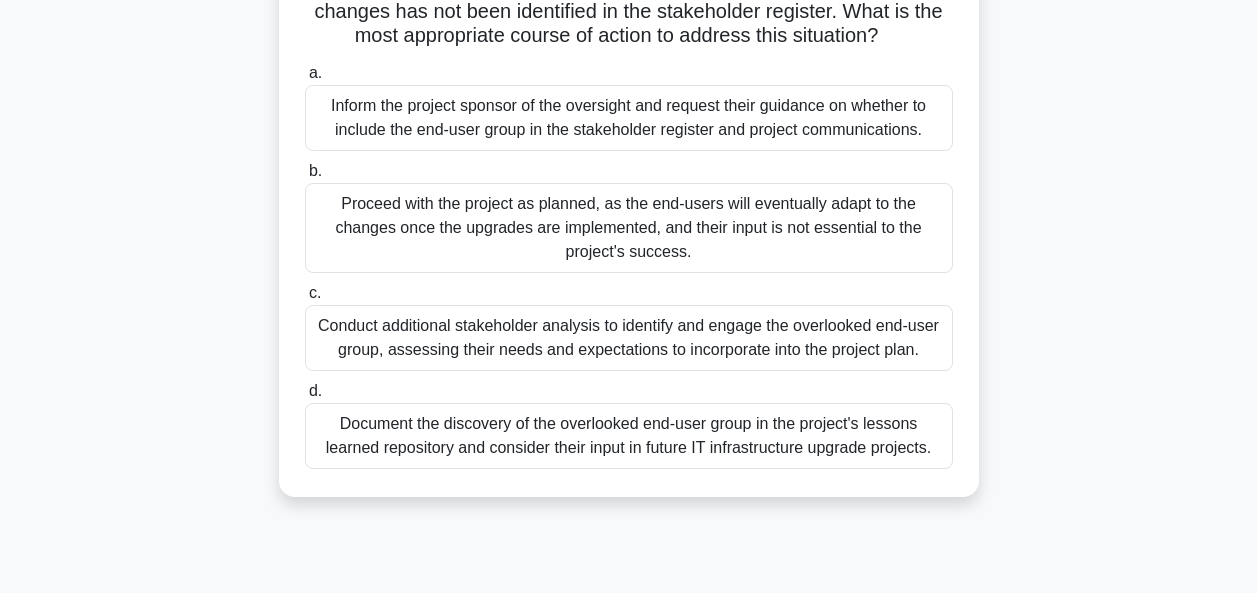 scroll, scrollTop: 199, scrollLeft: 0, axis: vertical 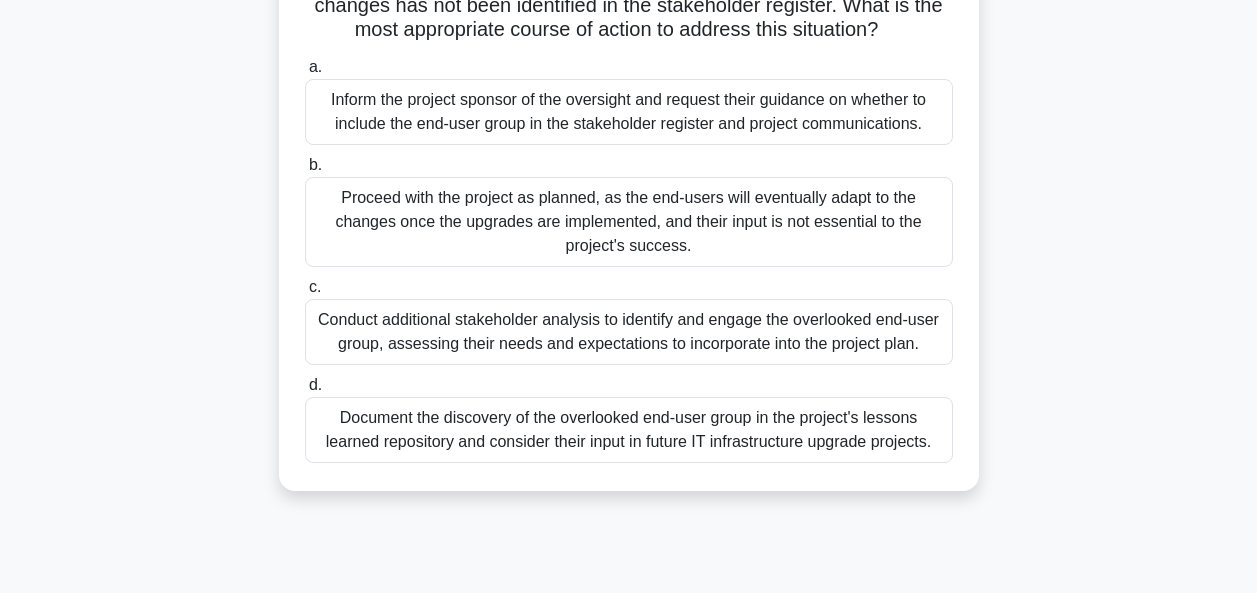 click on "Conduct additional stakeholder analysis to identify and engage the overlooked end-user group, assessing their needs and expectations to incorporate into the project plan." at bounding box center [629, 332] 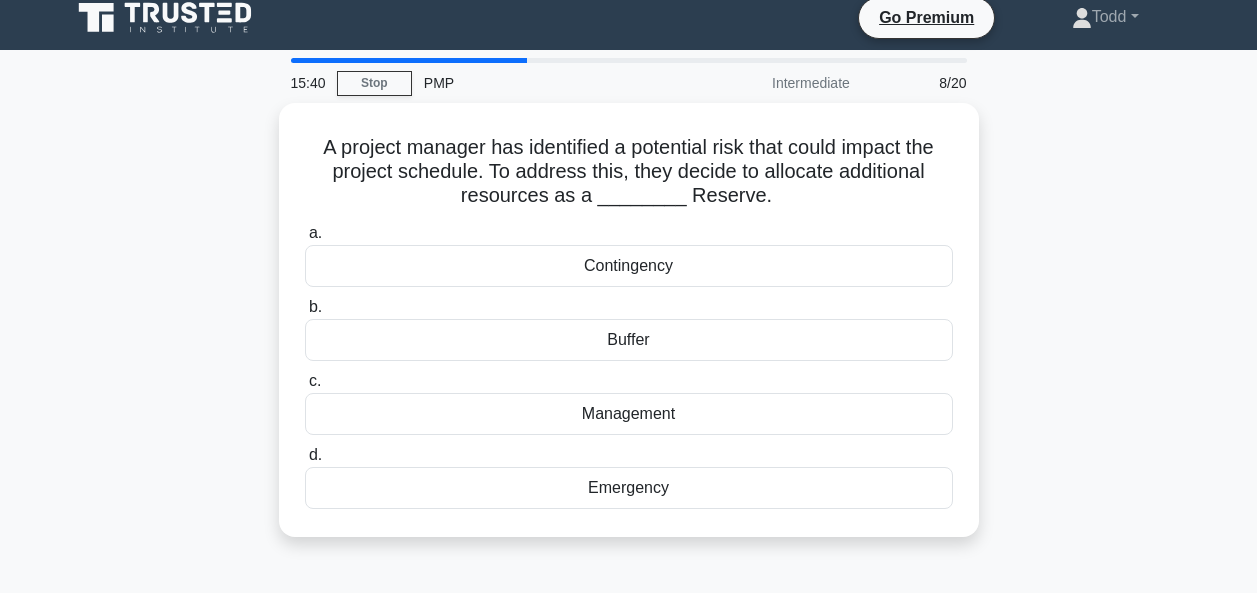 scroll, scrollTop: 0, scrollLeft: 0, axis: both 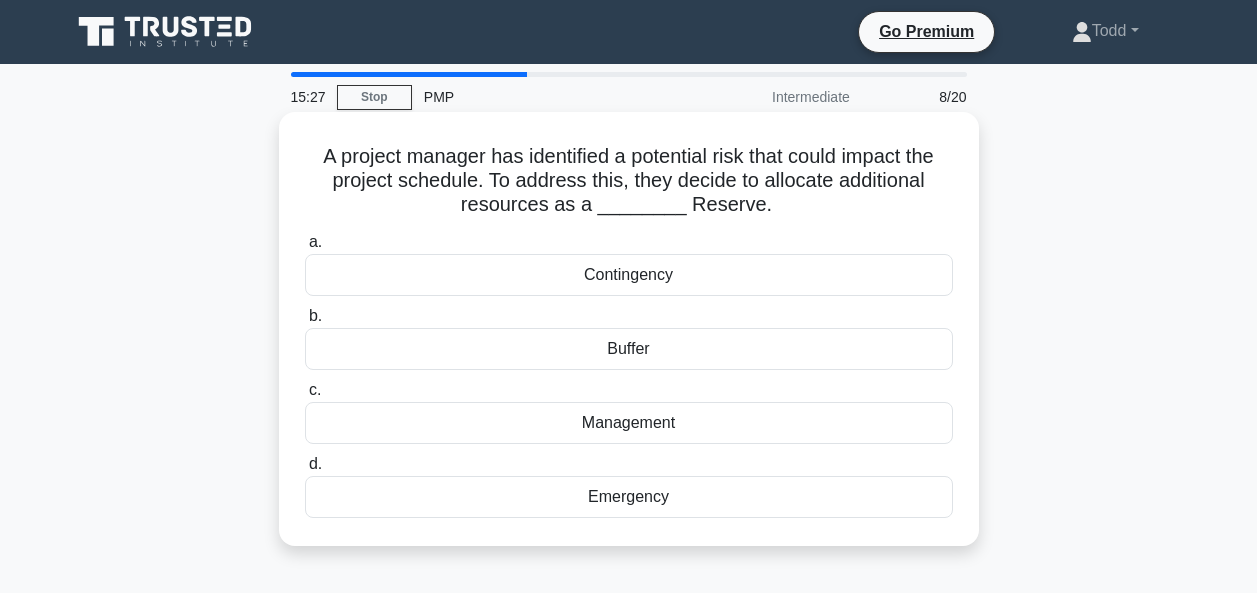 click on "Contingency" at bounding box center [629, 275] 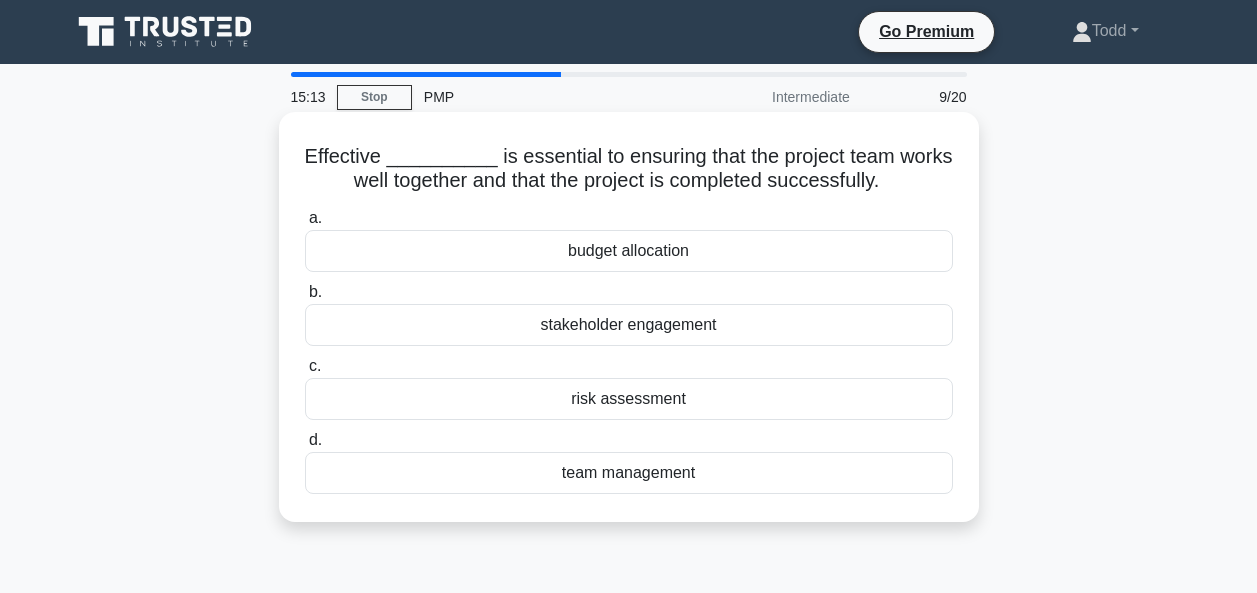 click on "stakeholder engagement" at bounding box center (629, 325) 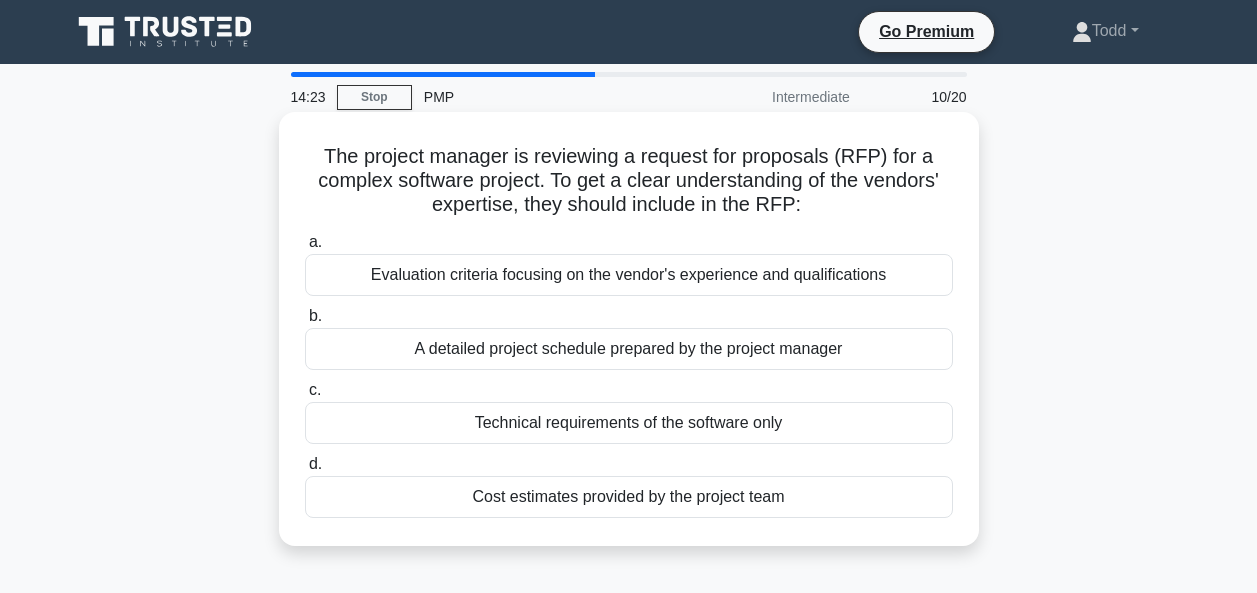 click on "Evaluation criteria focusing on the vendor's experience and qualifications" at bounding box center [629, 275] 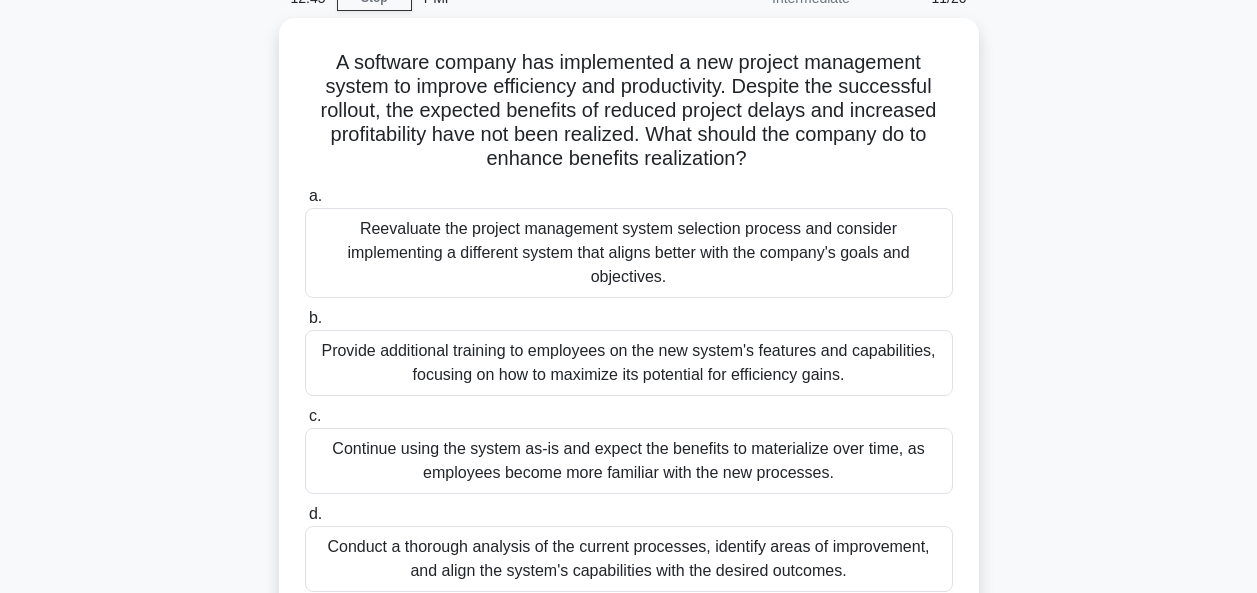 scroll, scrollTop: 199, scrollLeft: 0, axis: vertical 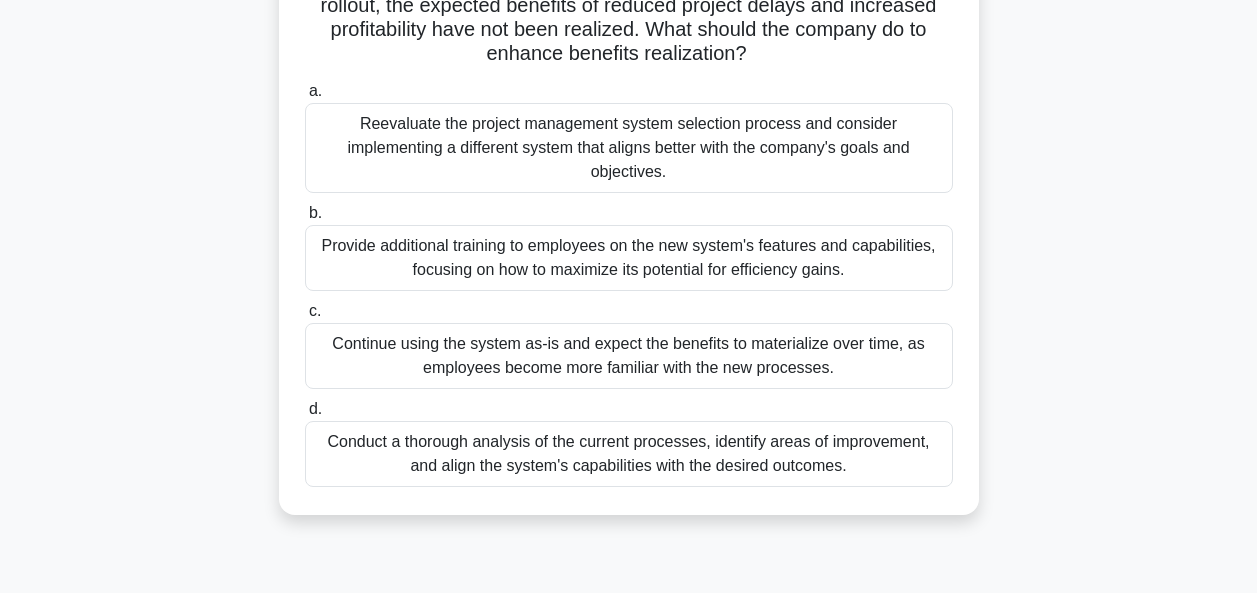click on "Conduct a thorough analysis of the current processes, identify areas of improvement, and align the system's capabilities with the desired outcomes." at bounding box center (629, 454) 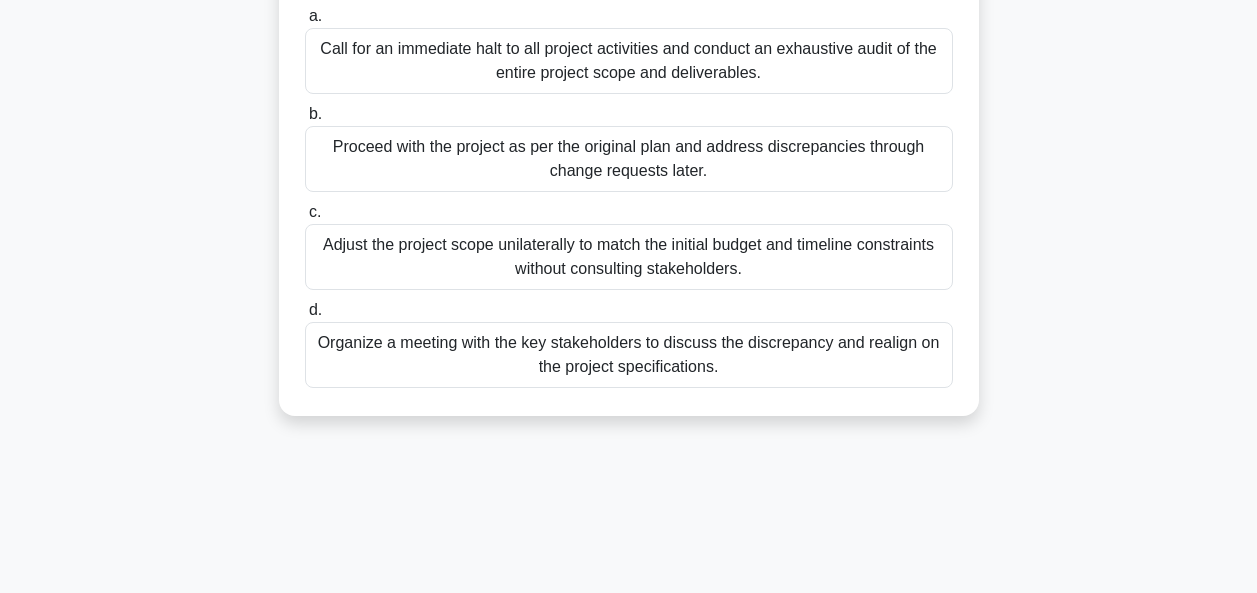 scroll, scrollTop: 299, scrollLeft: 0, axis: vertical 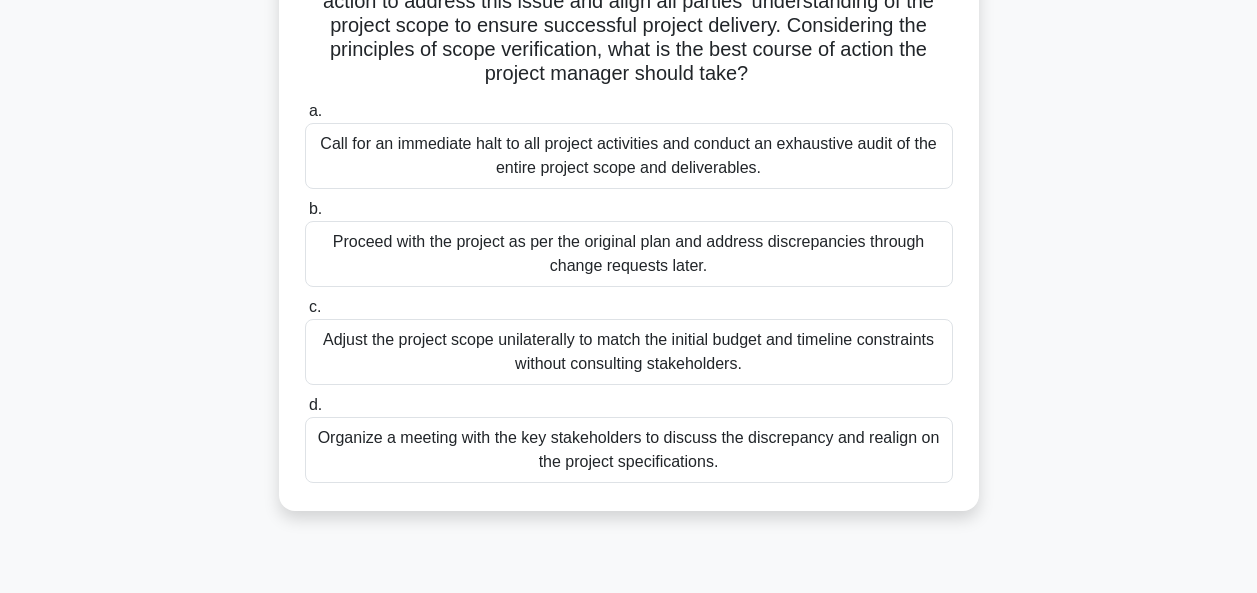 click on "Organize a meeting with the key stakeholders to discuss the discrepancy and realign on the project specifications." at bounding box center (629, 450) 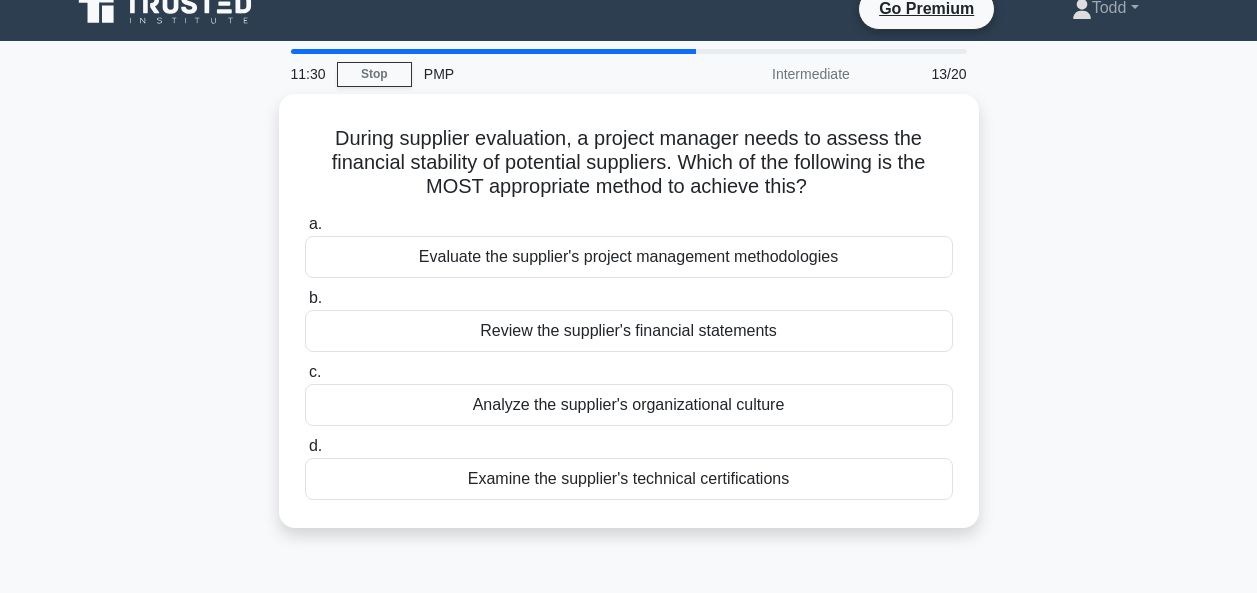 scroll, scrollTop: 0, scrollLeft: 0, axis: both 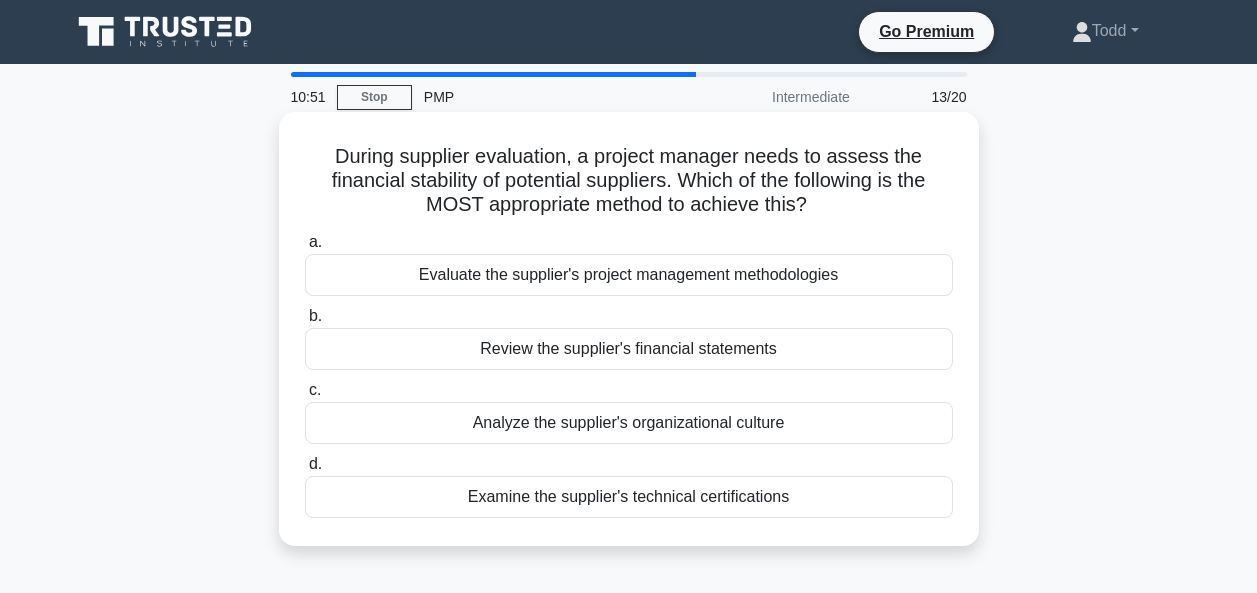click on "Review the supplier's financial statements" at bounding box center [629, 349] 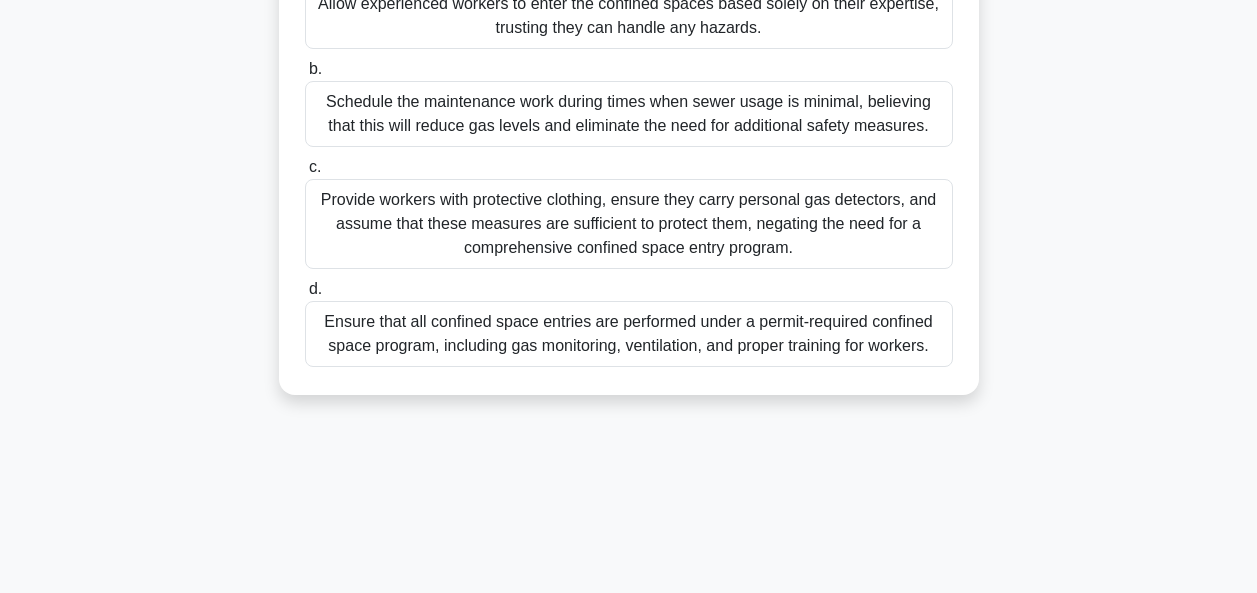 scroll, scrollTop: 399, scrollLeft: 0, axis: vertical 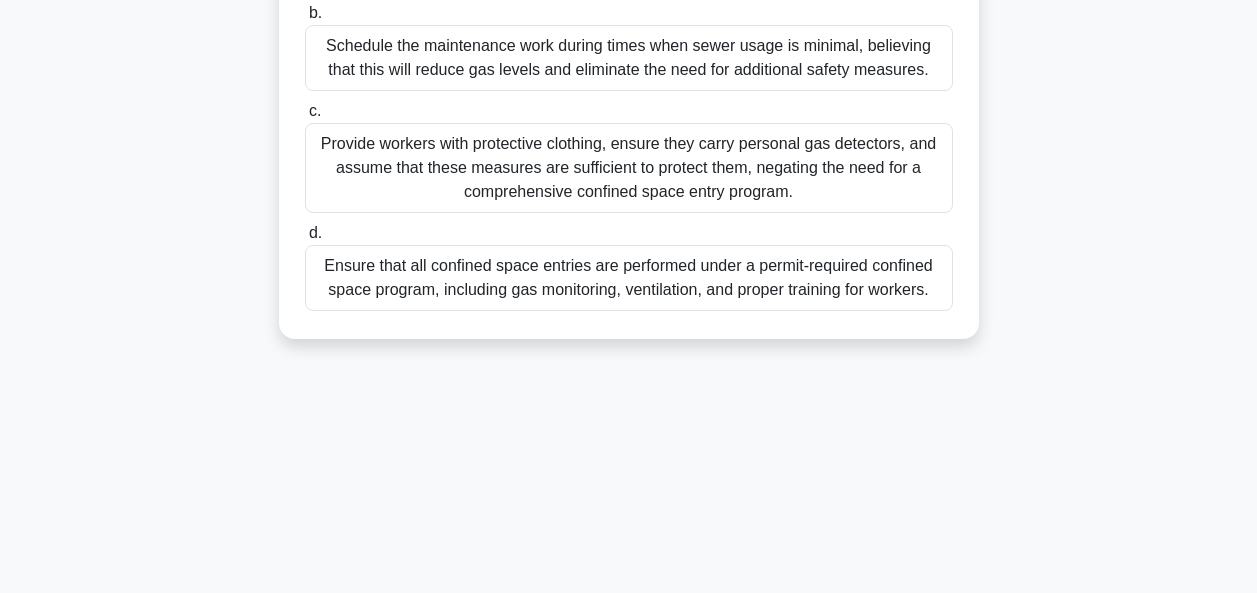 click on "Ensure that all confined space entries are performed under a permit-required confined space program, including gas monitoring, ventilation, and proper training for workers." at bounding box center [629, 278] 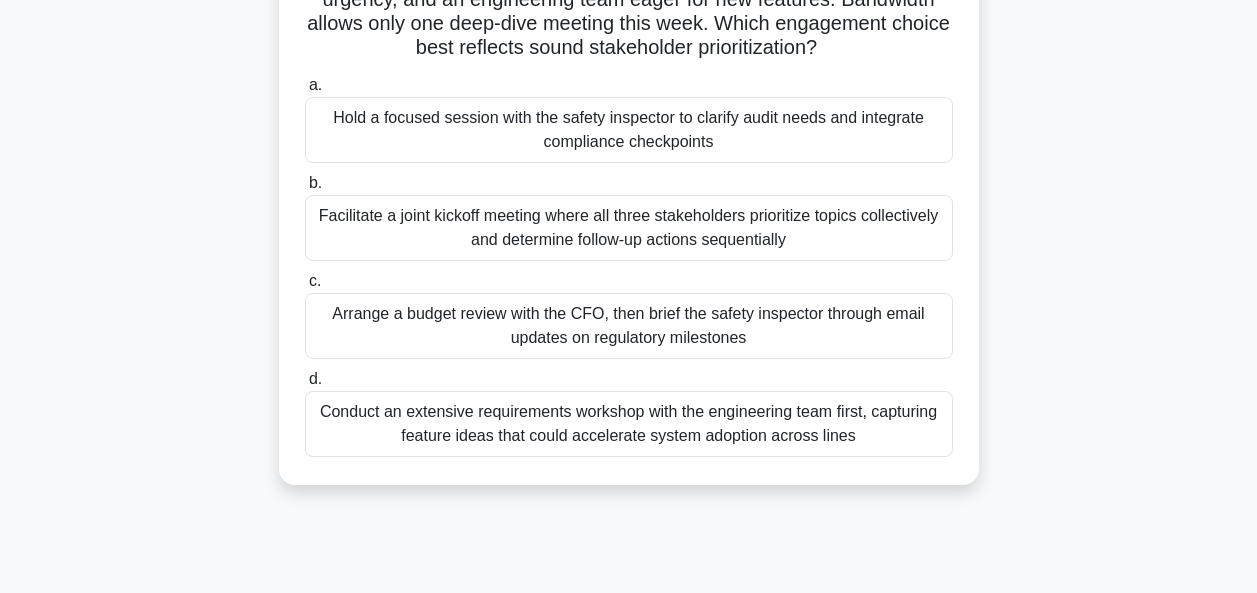 scroll, scrollTop: 299, scrollLeft: 0, axis: vertical 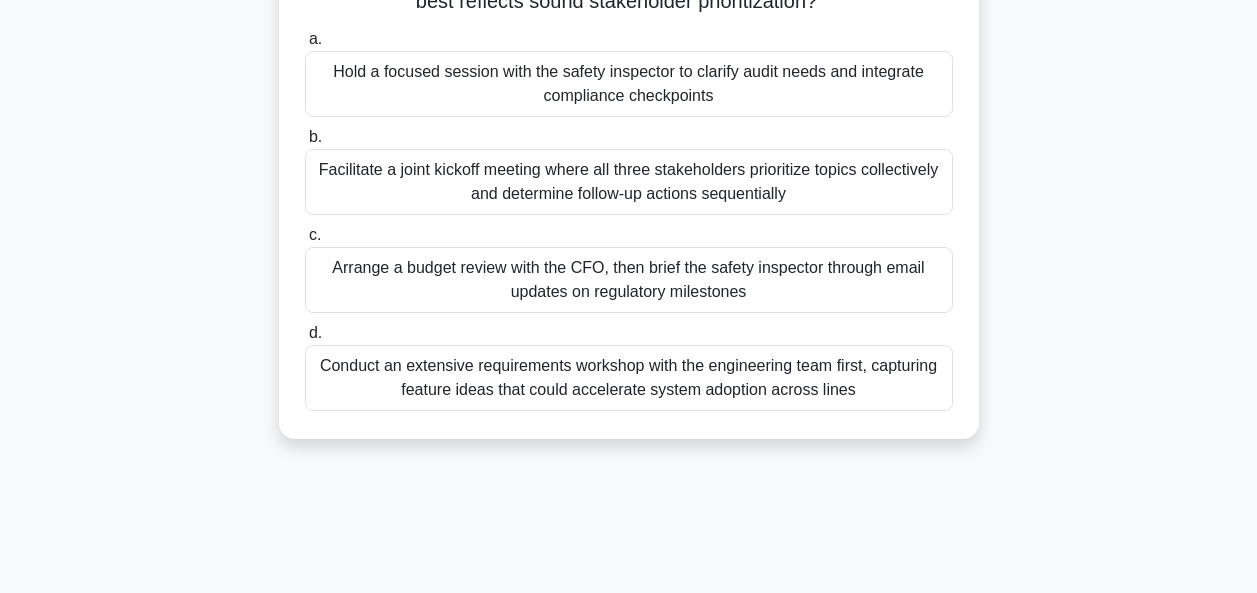 click on "Facilitate a joint kickoff meeting where all three stakeholders prioritize topics collectively and determine follow-up actions sequentially" at bounding box center [629, 182] 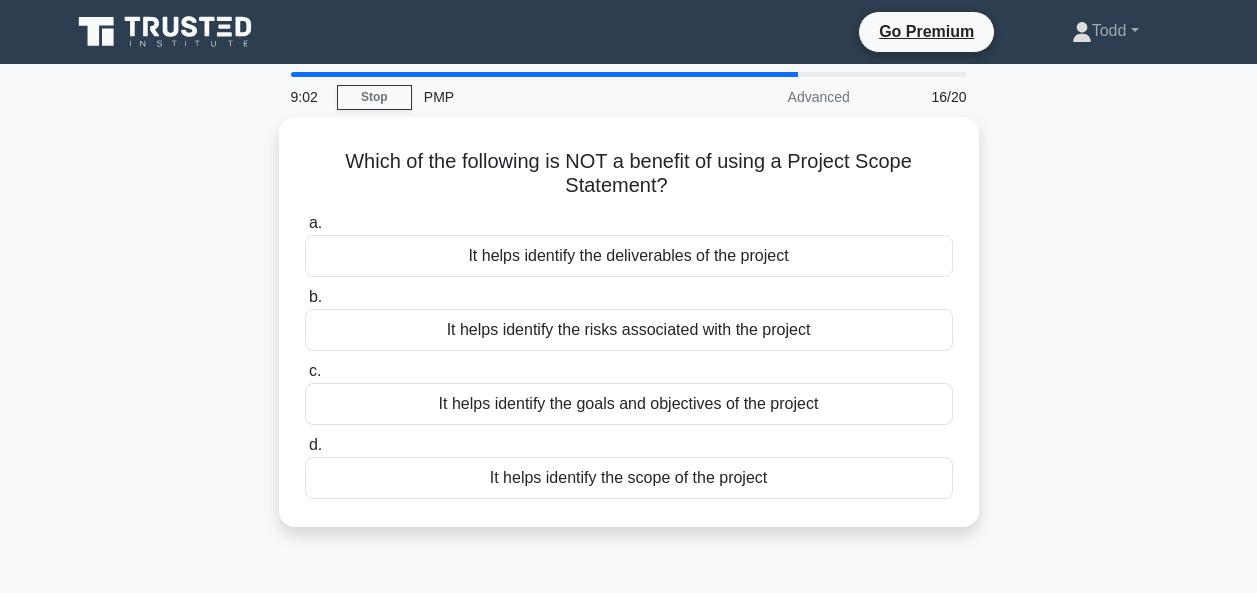 scroll, scrollTop: 99, scrollLeft: 0, axis: vertical 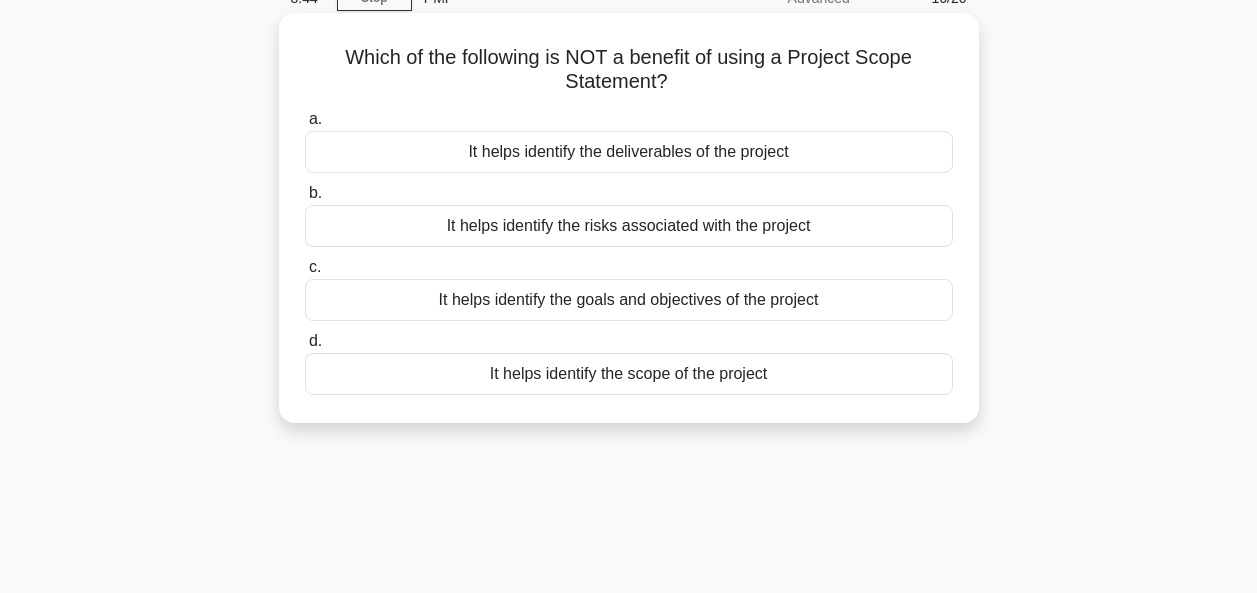 click on "It helps identify the risks associated with the project" at bounding box center [629, 226] 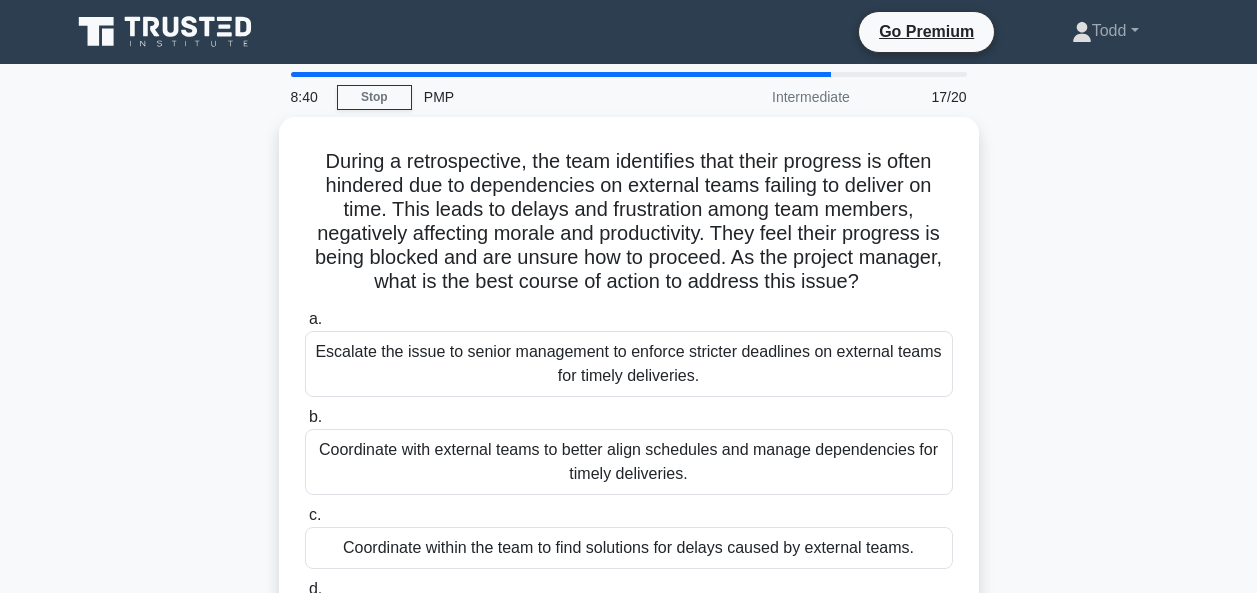 scroll, scrollTop: 99, scrollLeft: 0, axis: vertical 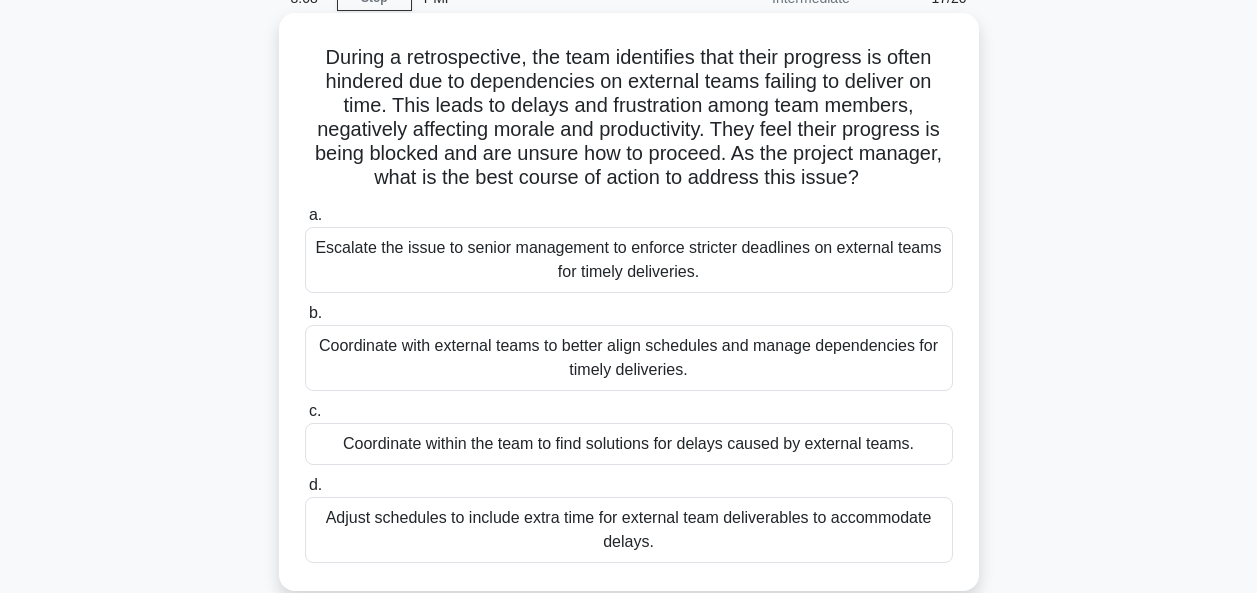 click on "Coordinate with external teams to better align schedules and manage dependencies for timely deliveries." at bounding box center (629, 358) 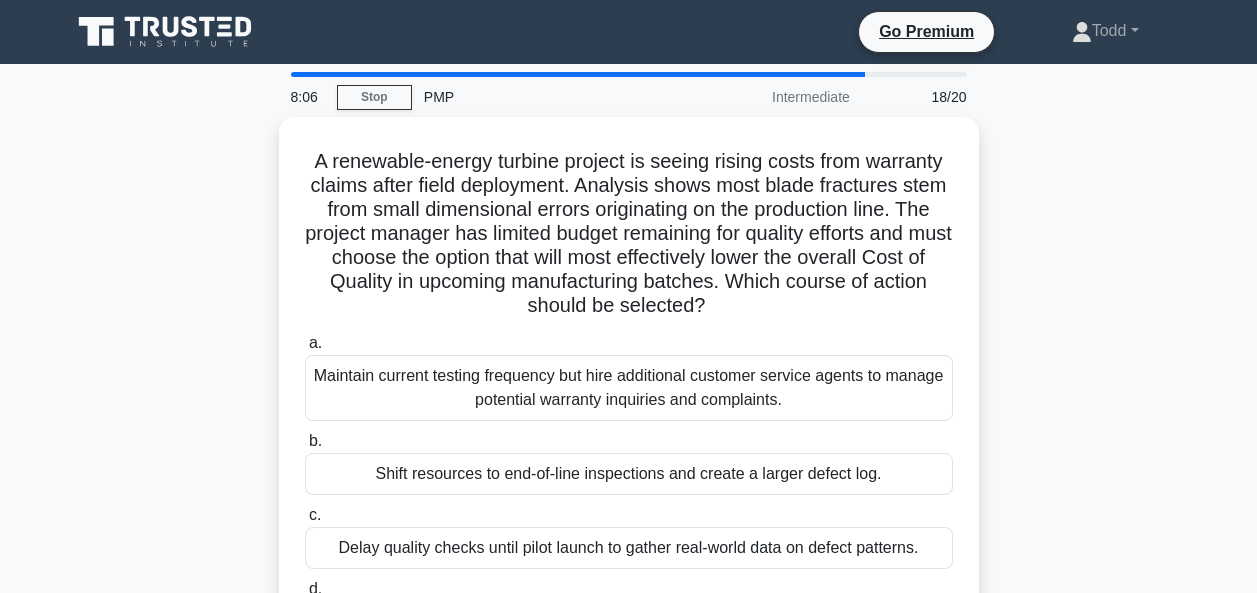 scroll, scrollTop: 99, scrollLeft: 0, axis: vertical 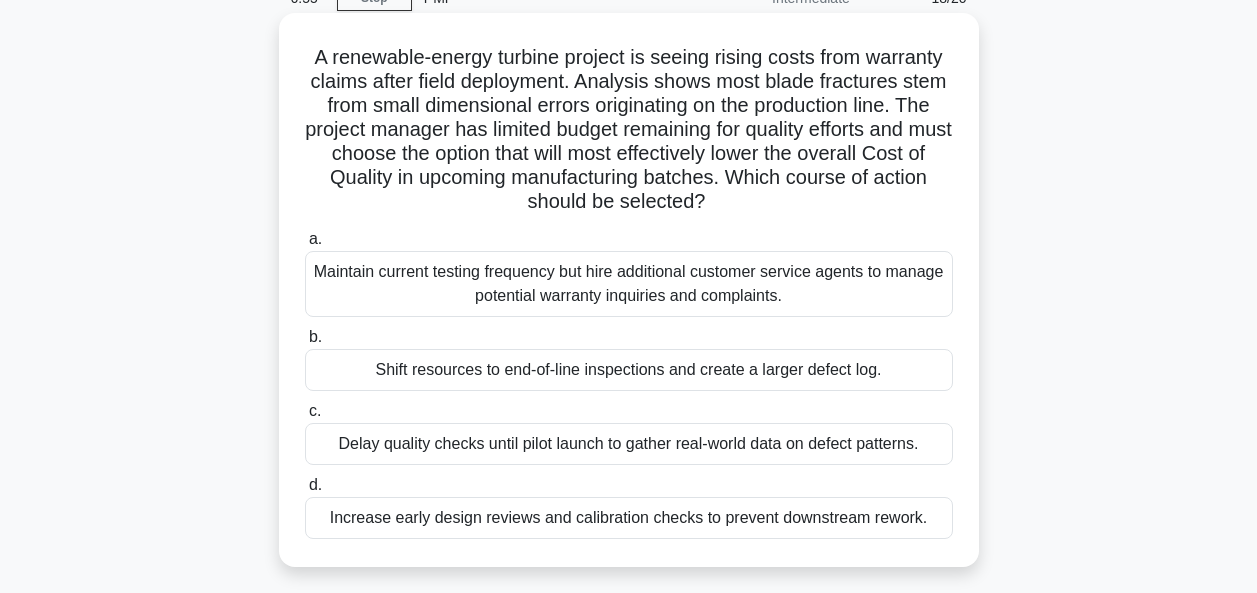 click on "Increase early design reviews and calibration checks to prevent downstream rework." at bounding box center [629, 518] 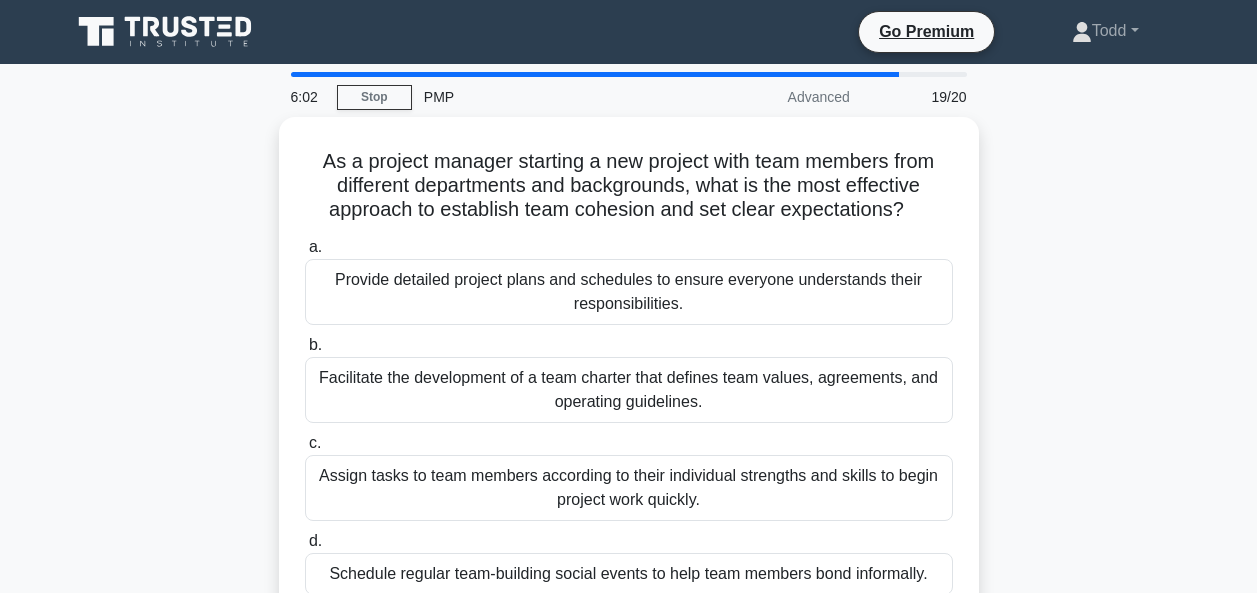 scroll, scrollTop: 99, scrollLeft: 0, axis: vertical 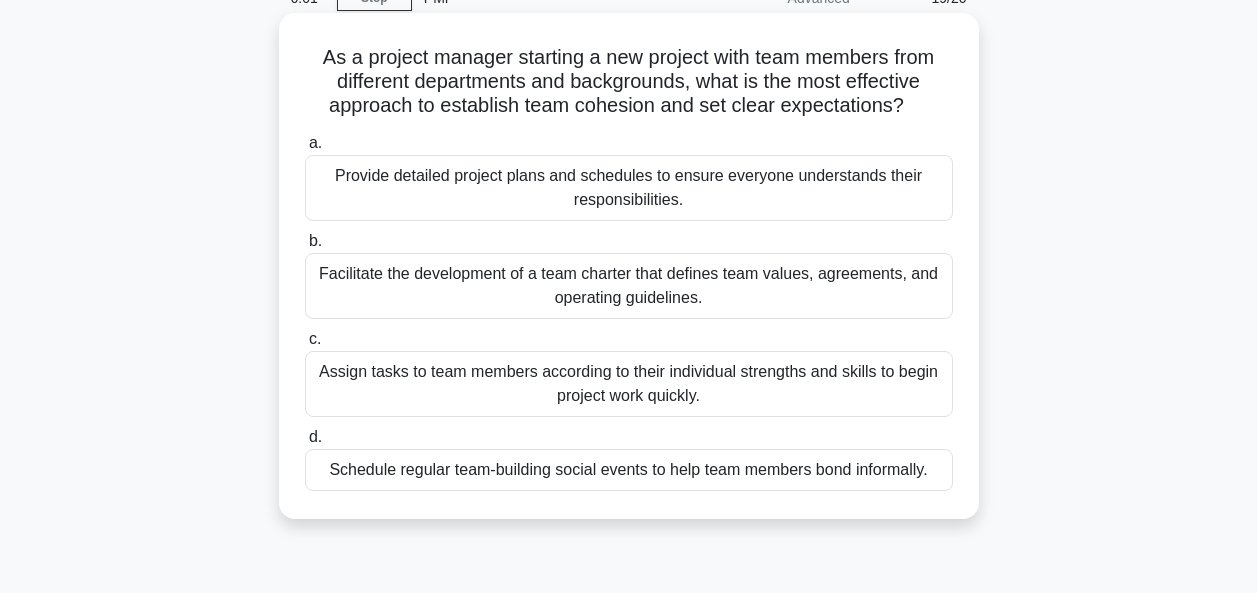 click on "Facilitate the development of a team charter that defines team values, agreements, and operating guidelines." at bounding box center (629, 286) 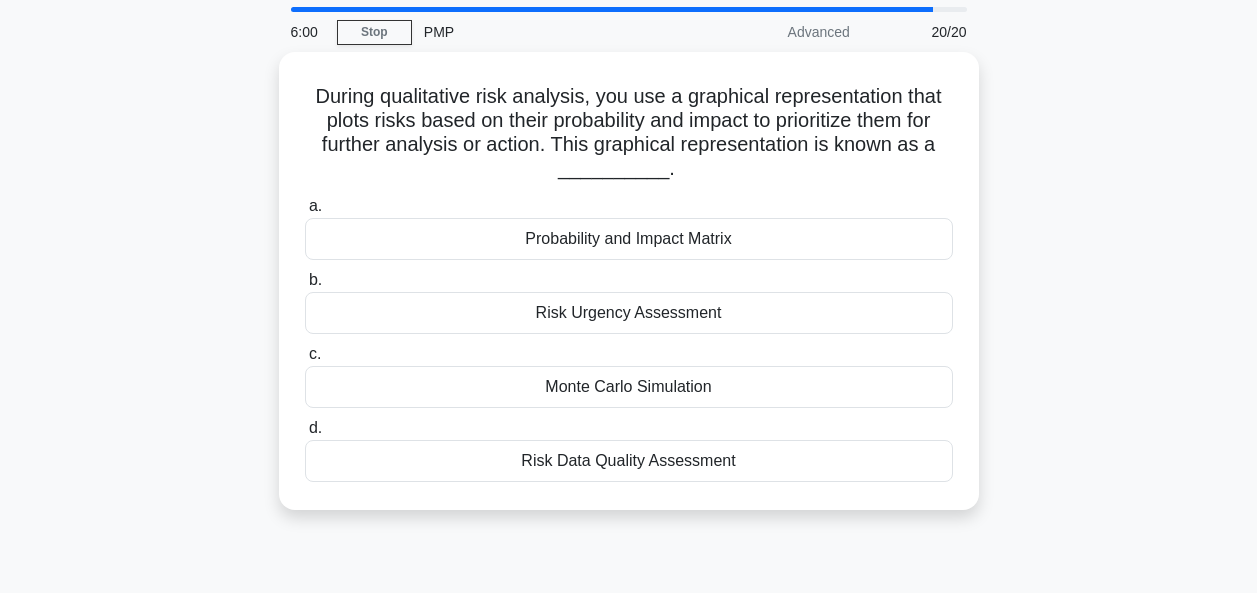 scroll, scrollTop: 0, scrollLeft: 0, axis: both 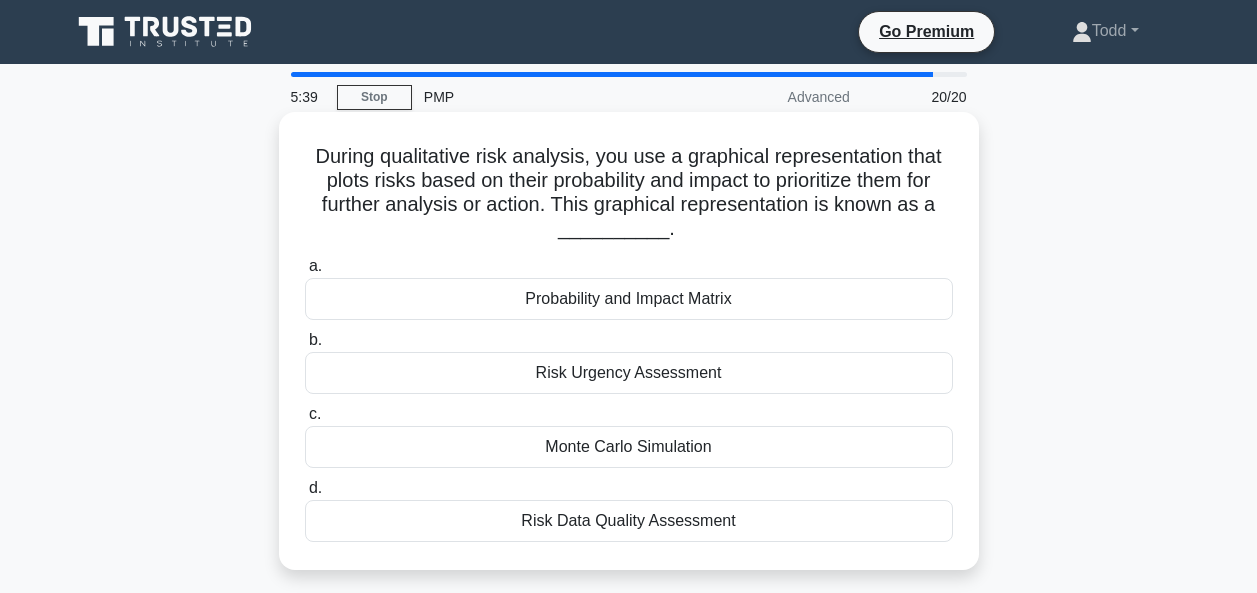 click on "Probability and Impact Matrix" at bounding box center [629, 299] 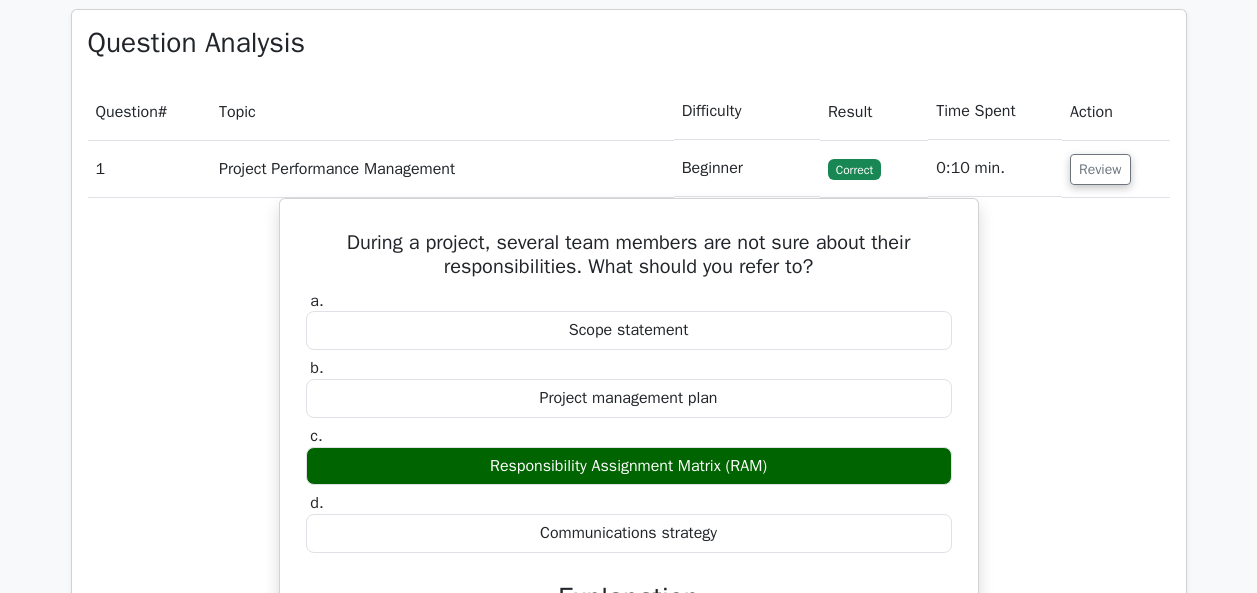 scroll, scrollTop: 2082, scrollLeft: 0, axis: vertical 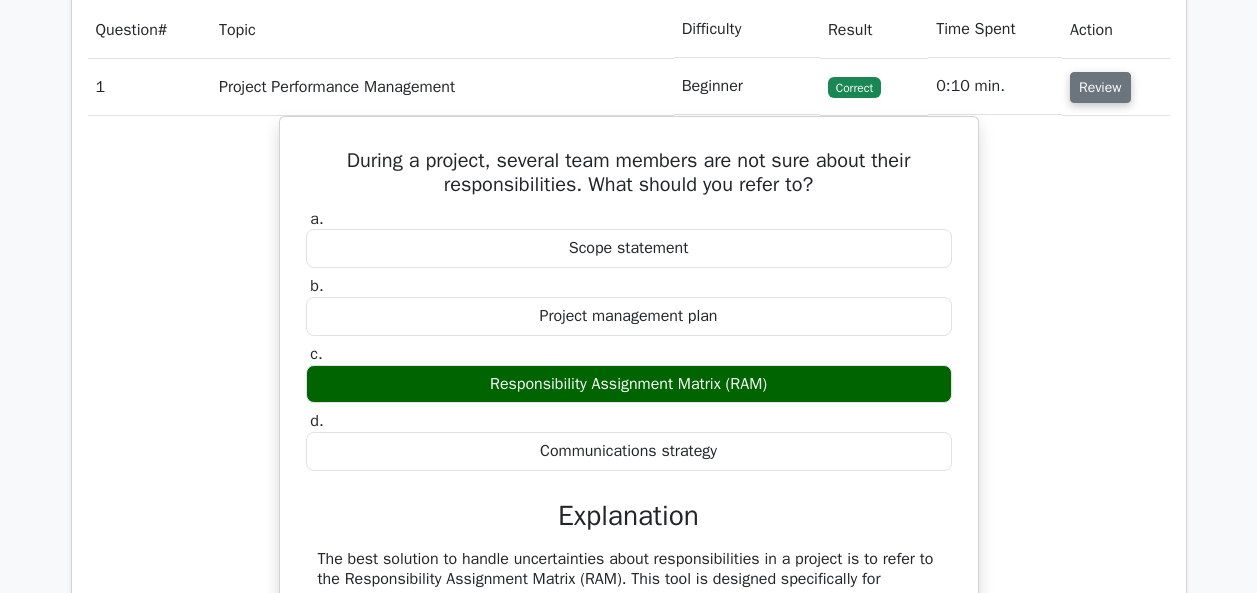 click on "Review" at bounding box center [1100, 87] 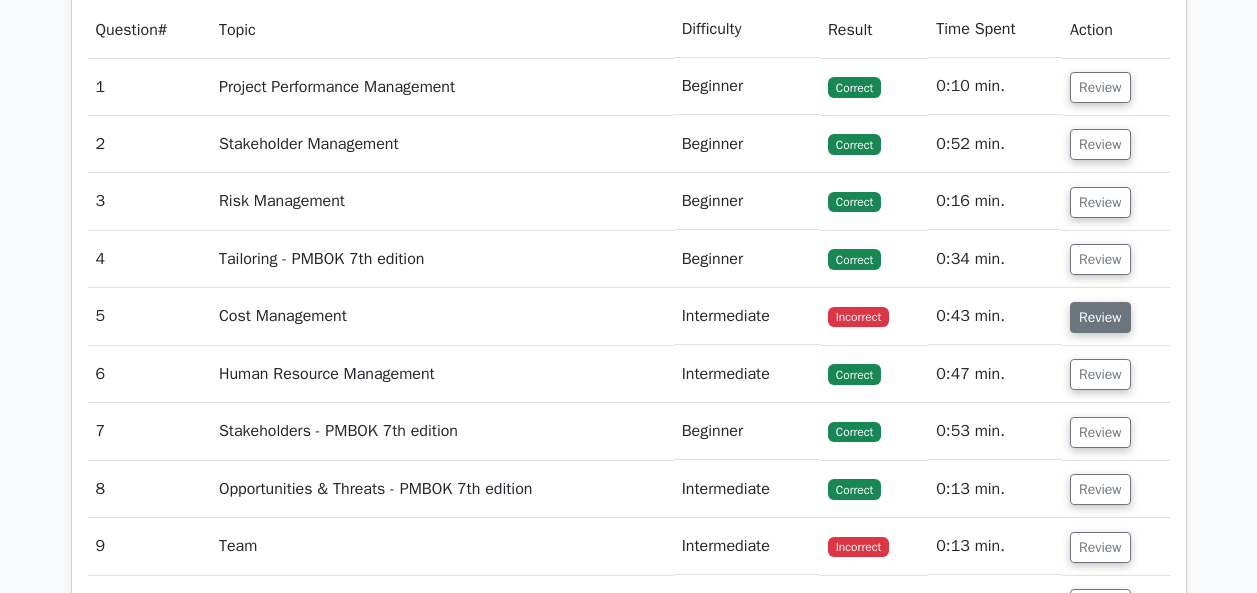 scroll, scrollTop: 2192, scrollLeft: 0, axis: vertical 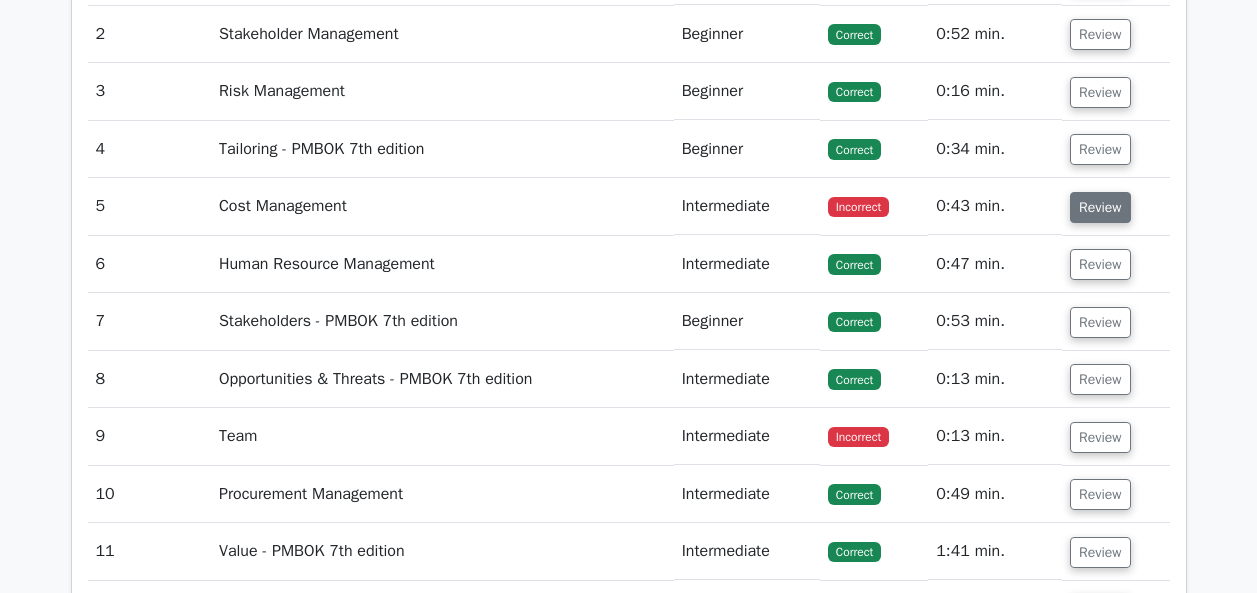 click on "Review" at bounding box center (1100, 207) 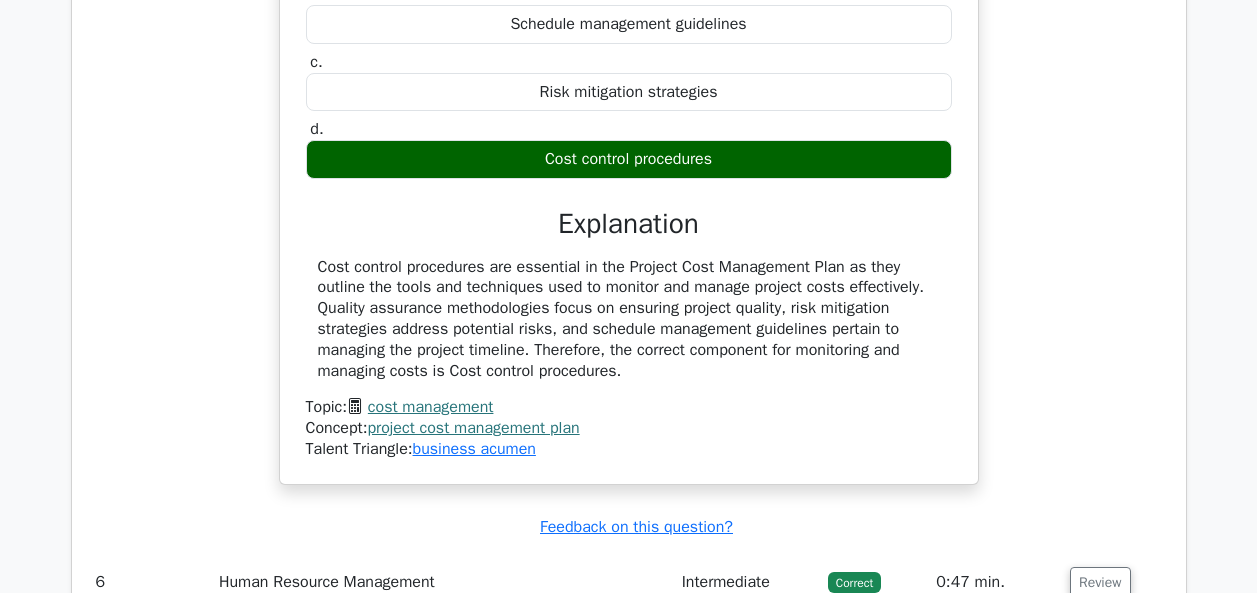 scroll, scrollTop: 2291, scrollLeft: 0, axis: vertical 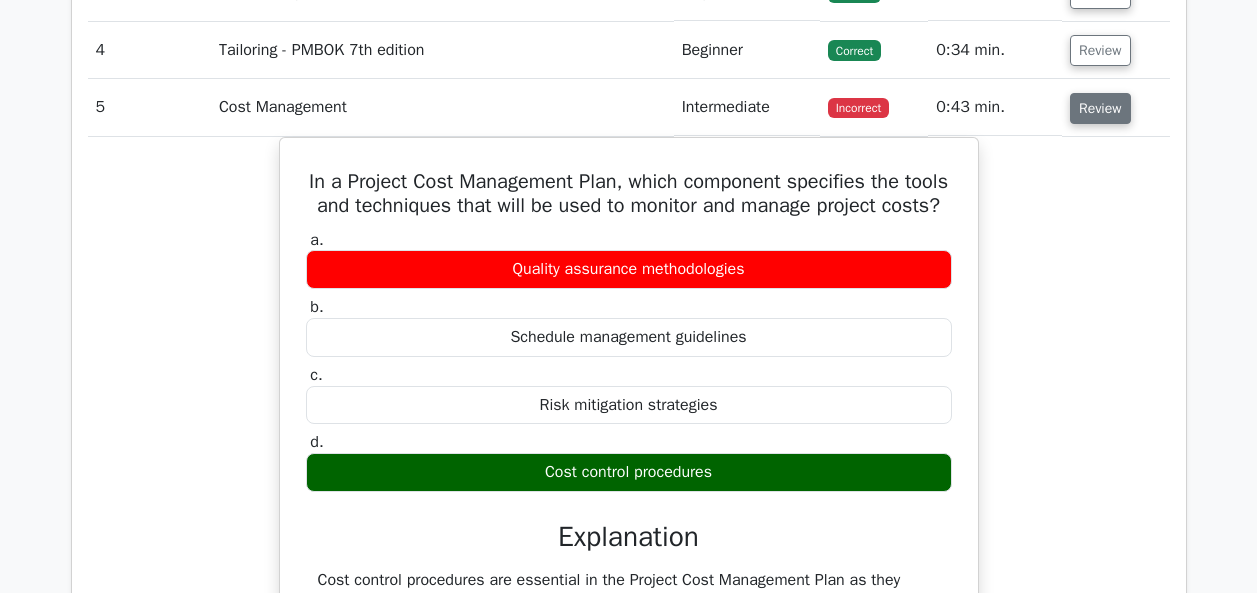 click on "Review" at bounding box center [1100, 108] 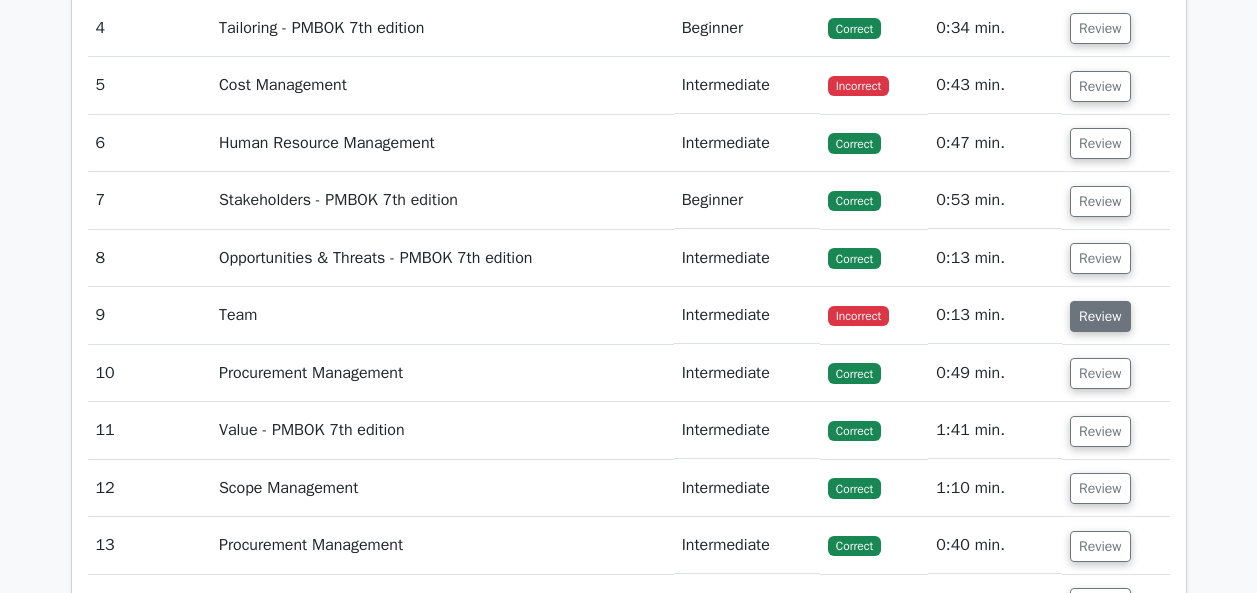 scroll, scrollTop: 2401, scrollLeft: 0, axis: vertical 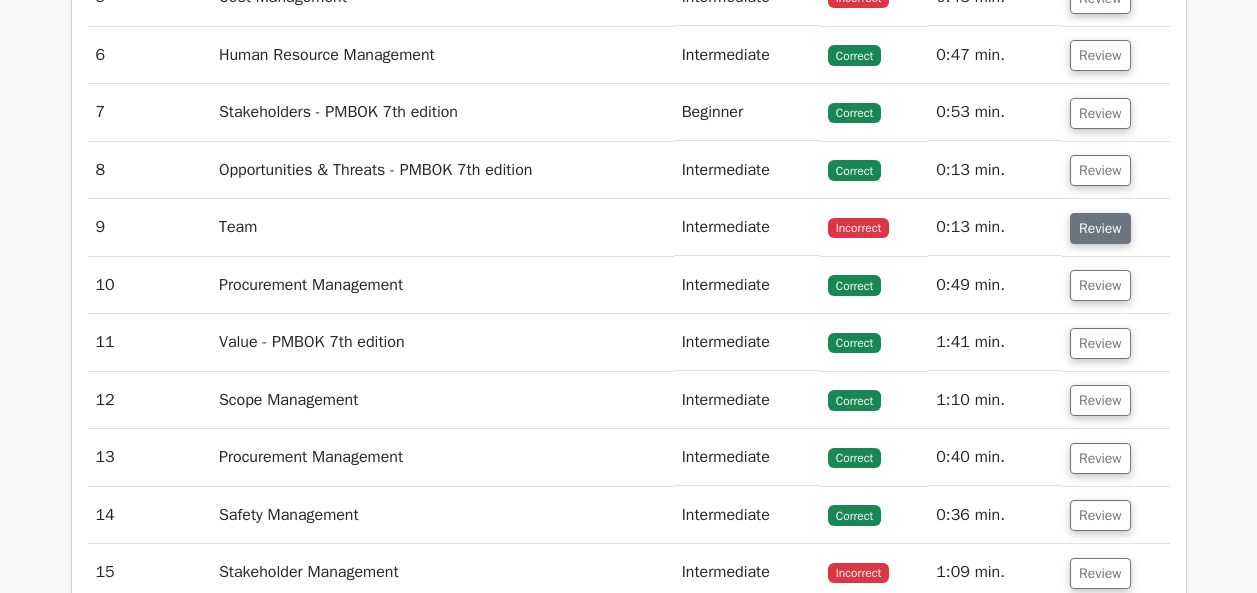 click on "Review" at bounding box center [1100, 228] 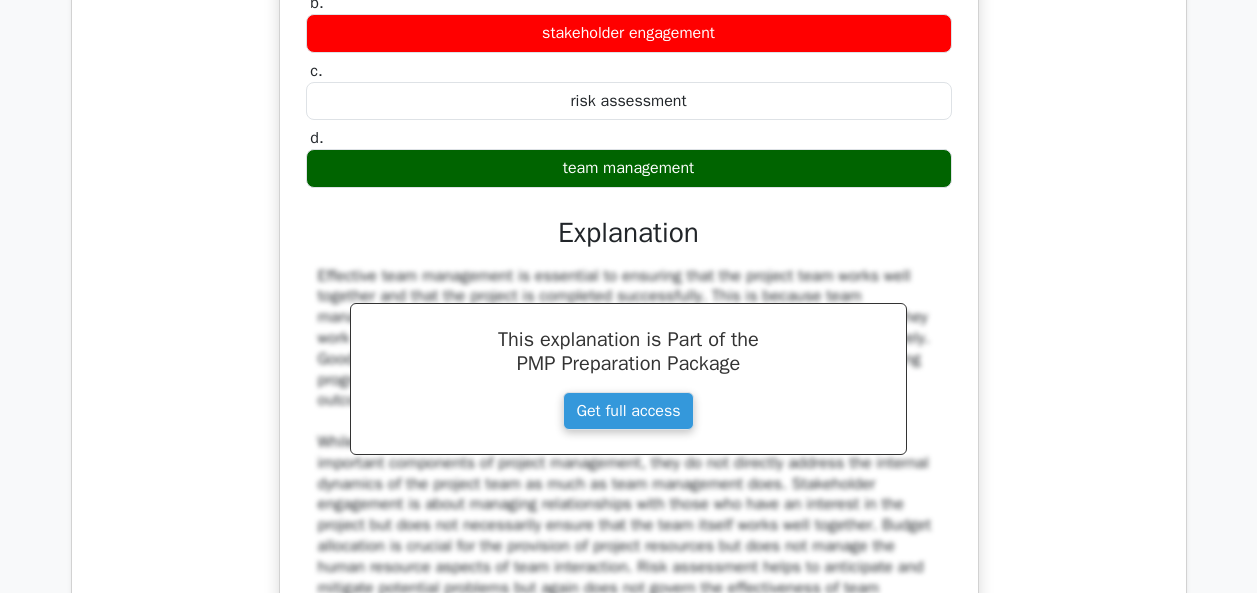 scroll, scrollTop: 2717, scrollLeft: 0, axis: vertical 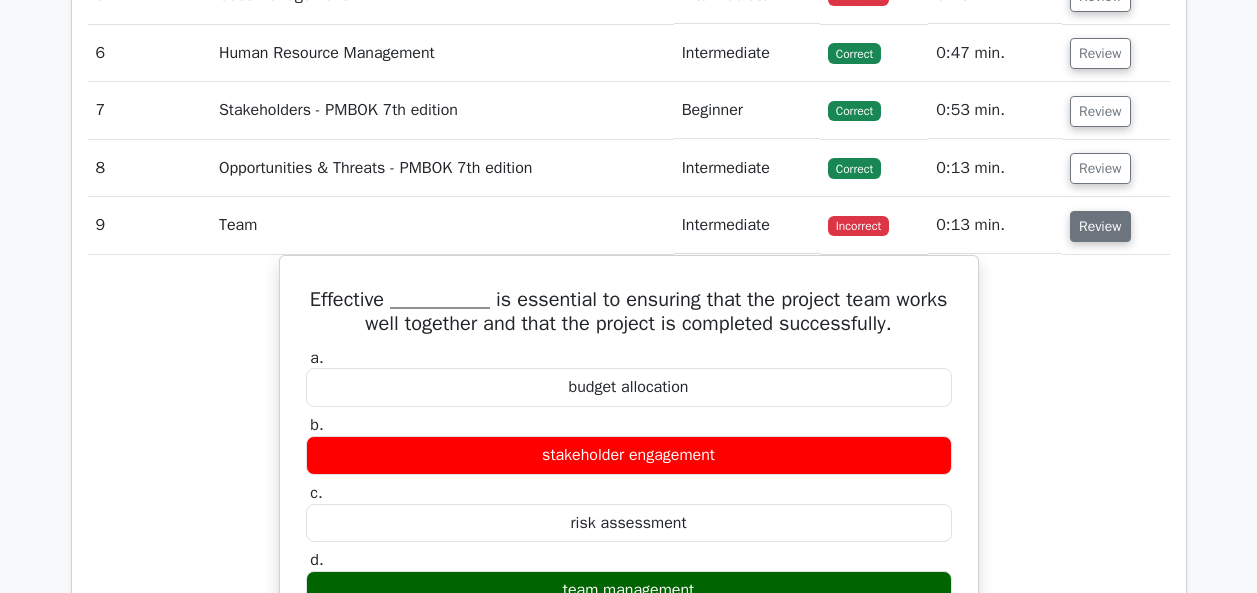 click on "Review" at bounding box center [1100, 226] 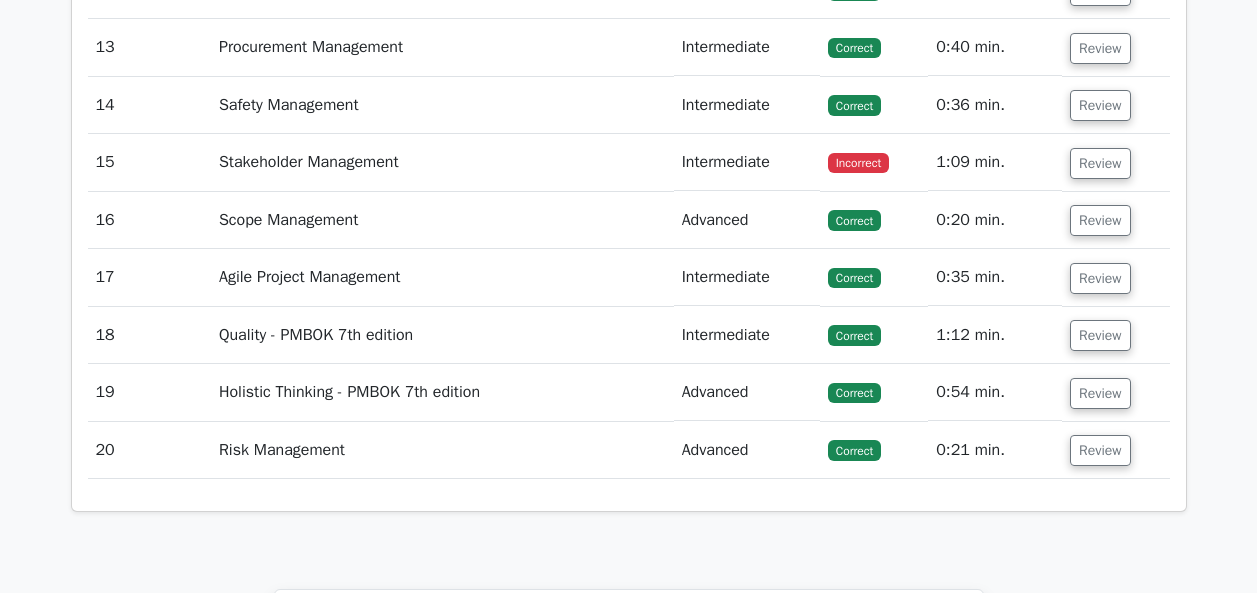 scroll, scrollTop: 2818, scrollLeft: 0, axis: vertical 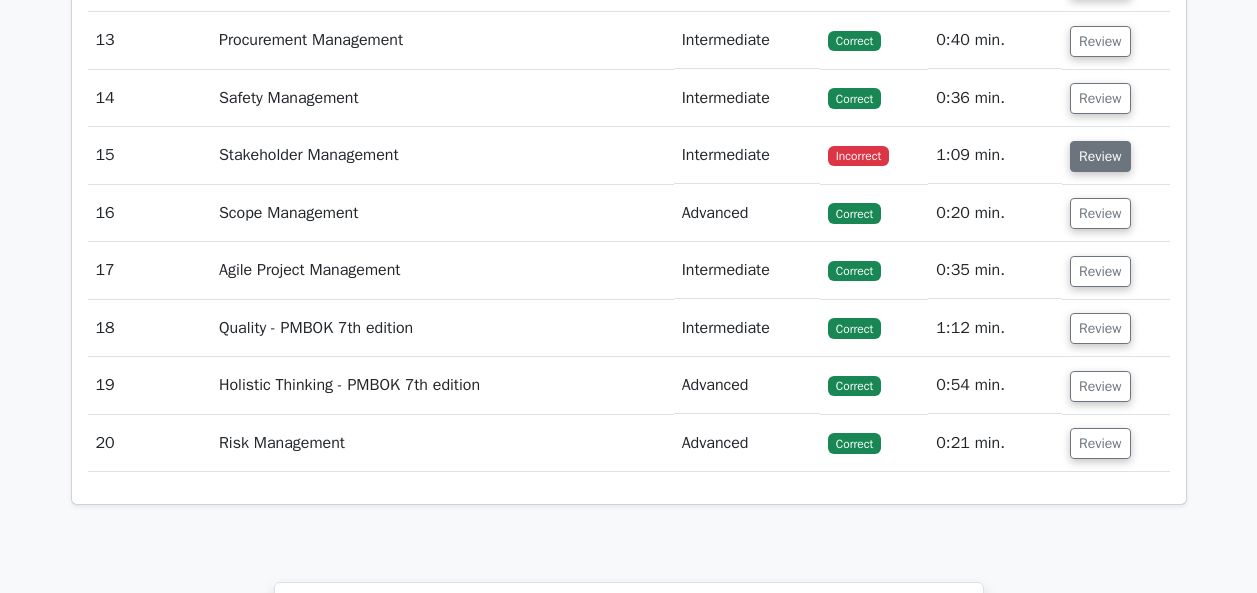 click on "Review" at bounding box center (1100, 156) 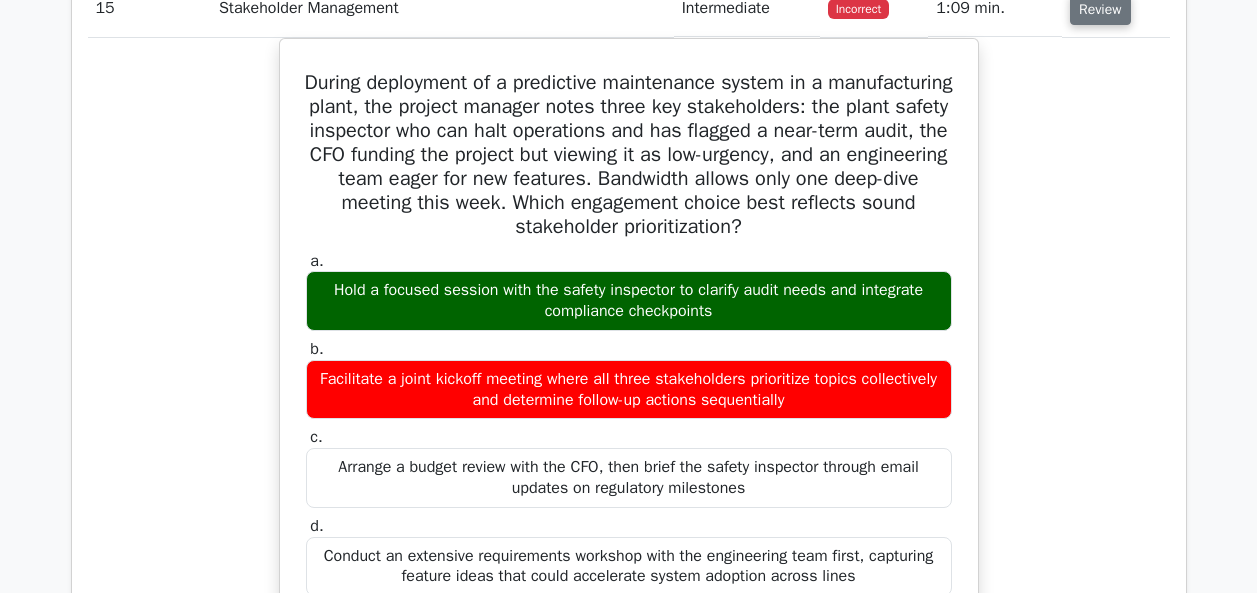 scroll, scrollTop: 2922, scrollLeft: 0, axis: vertical 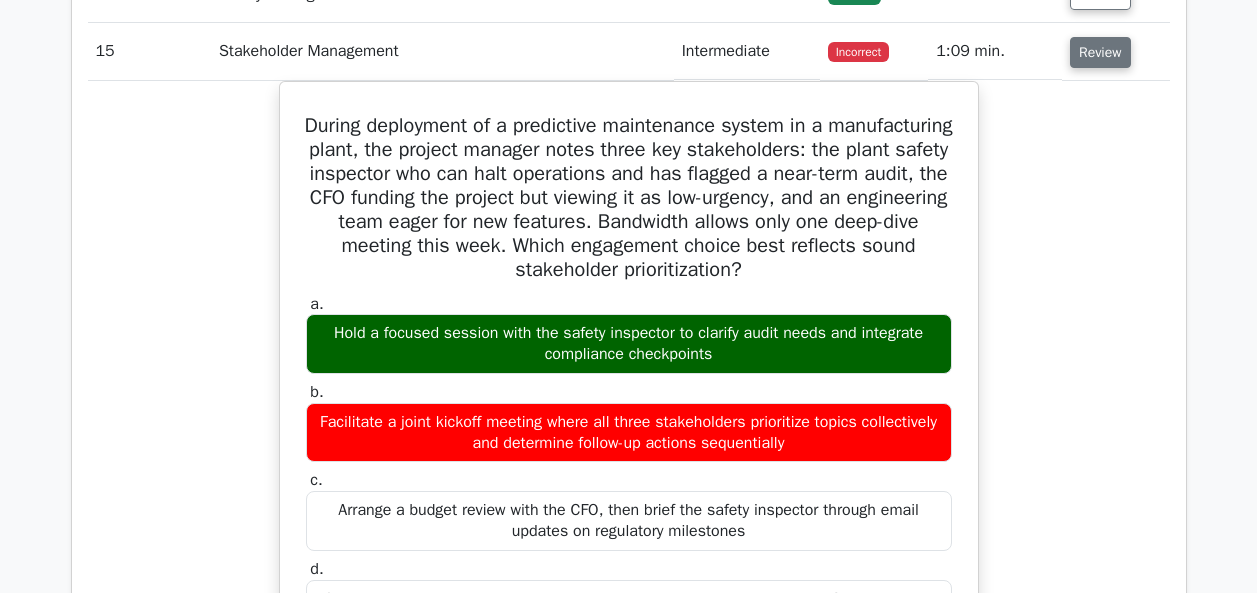 click on "Review" at bounding box center (1100, 52) 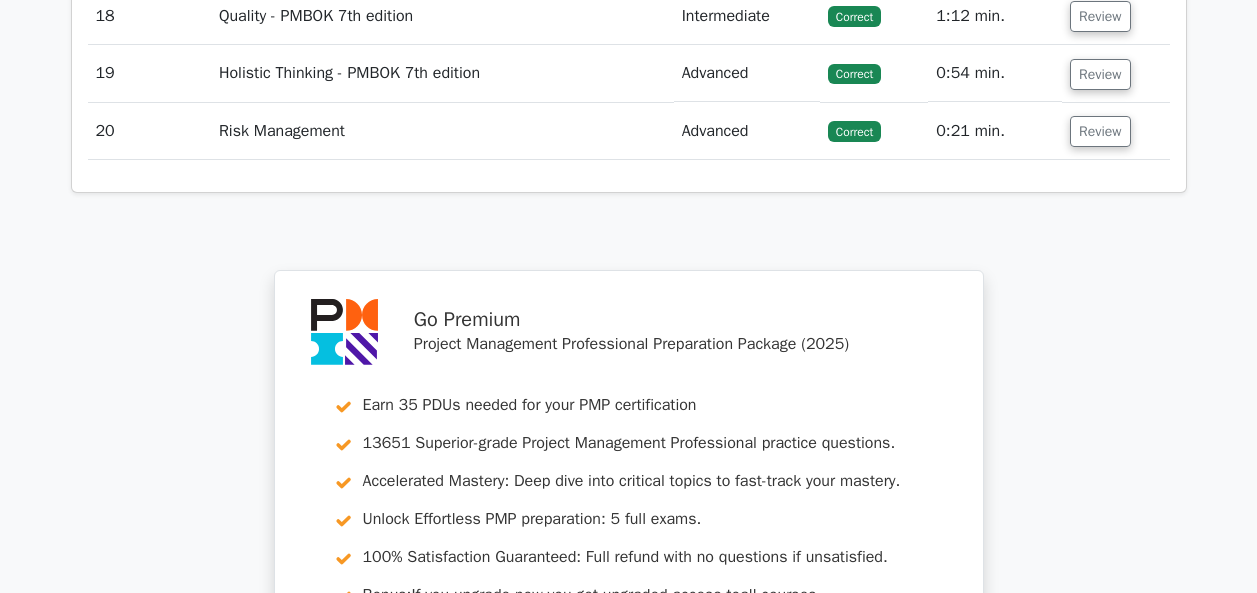 scroll, scrollTop: 3027, scrollLeft: 0, axis: vertical 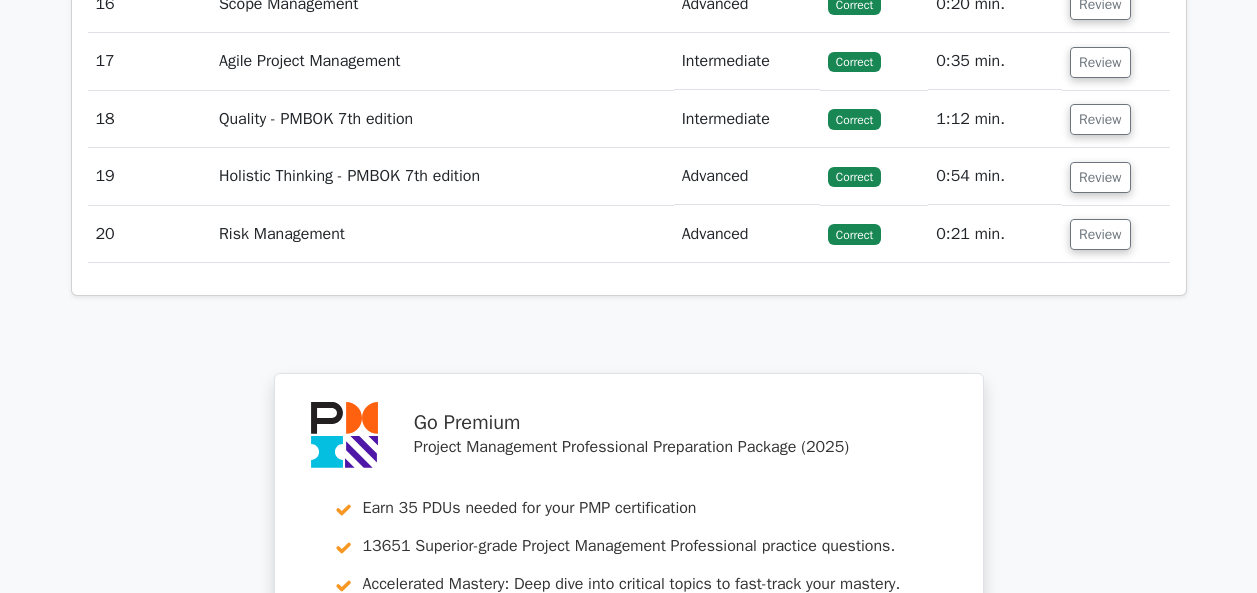 click on "Review" at bounding box center (1100, -53) 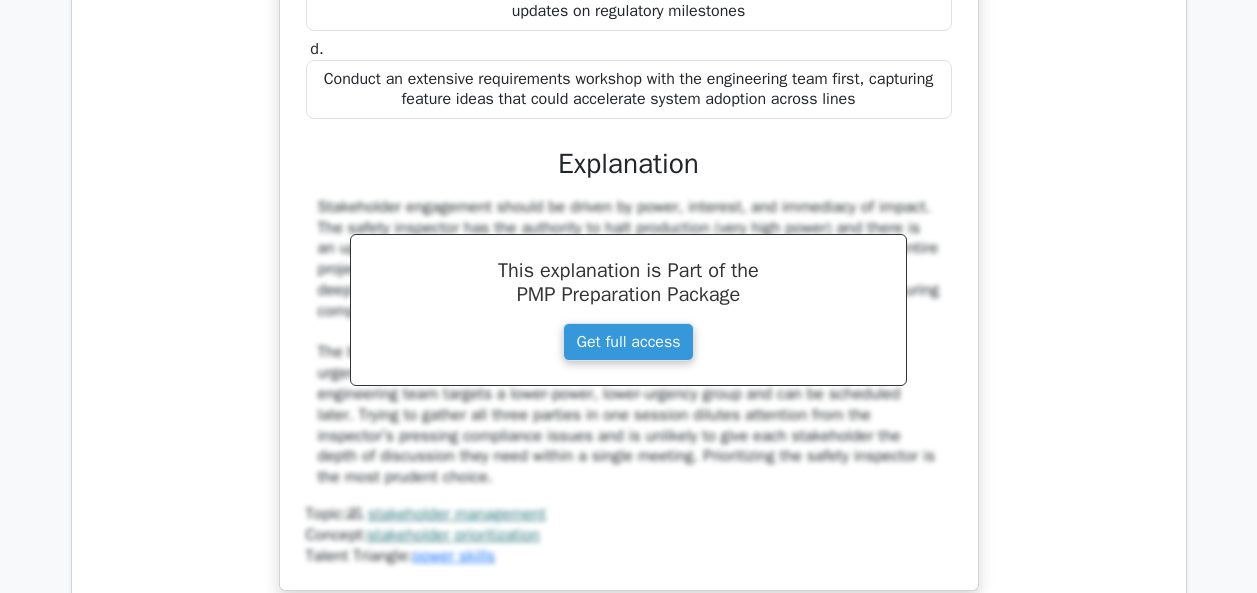 scroll, scrollTop: 3444, scrollLeft: 0, axis: vertical 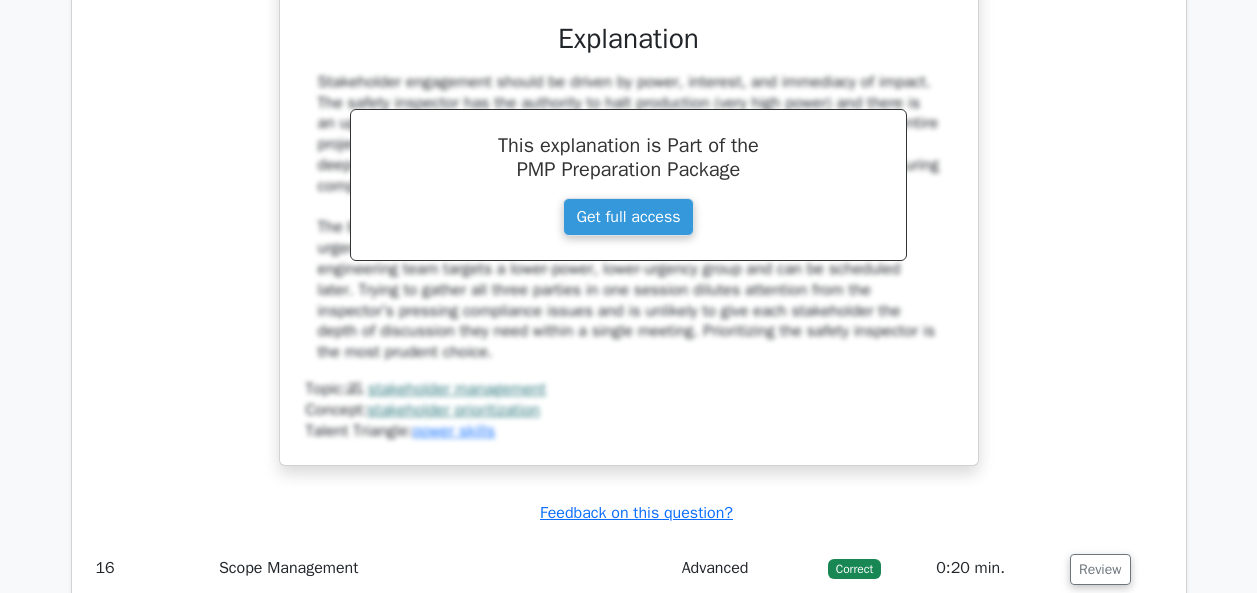 drag, startPoint x: 315, startPoint y: 328, endPoint x: 547, endPoint y: 449, distance: 261.65817 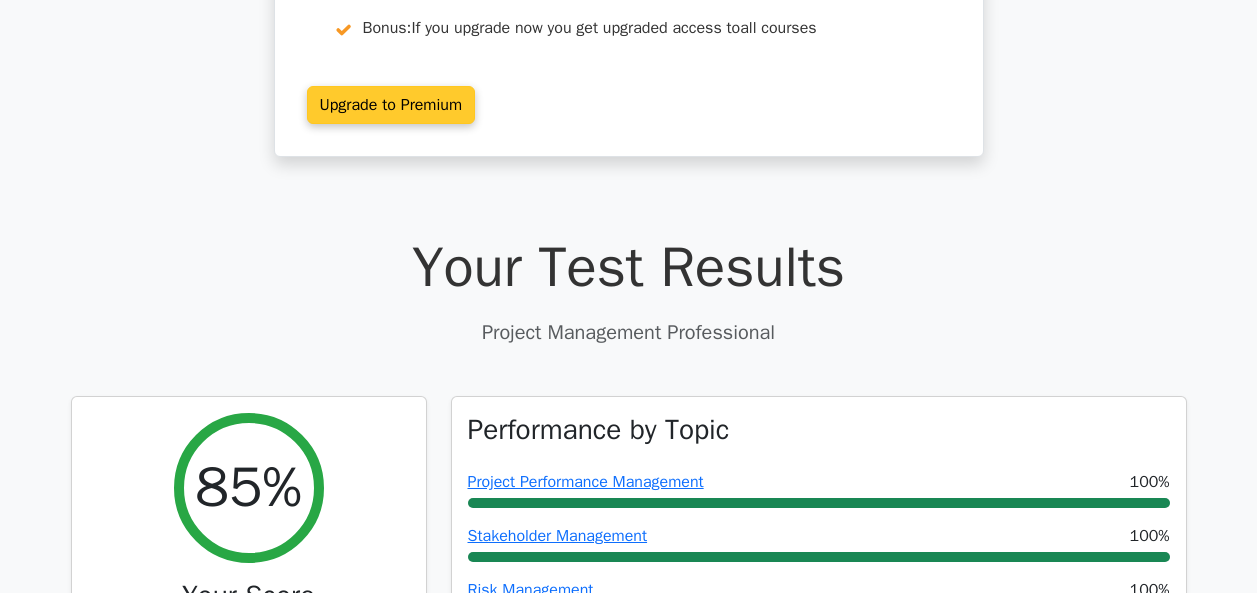 scroll, scrollTop: 0, scrollLeft: 0, axis: both 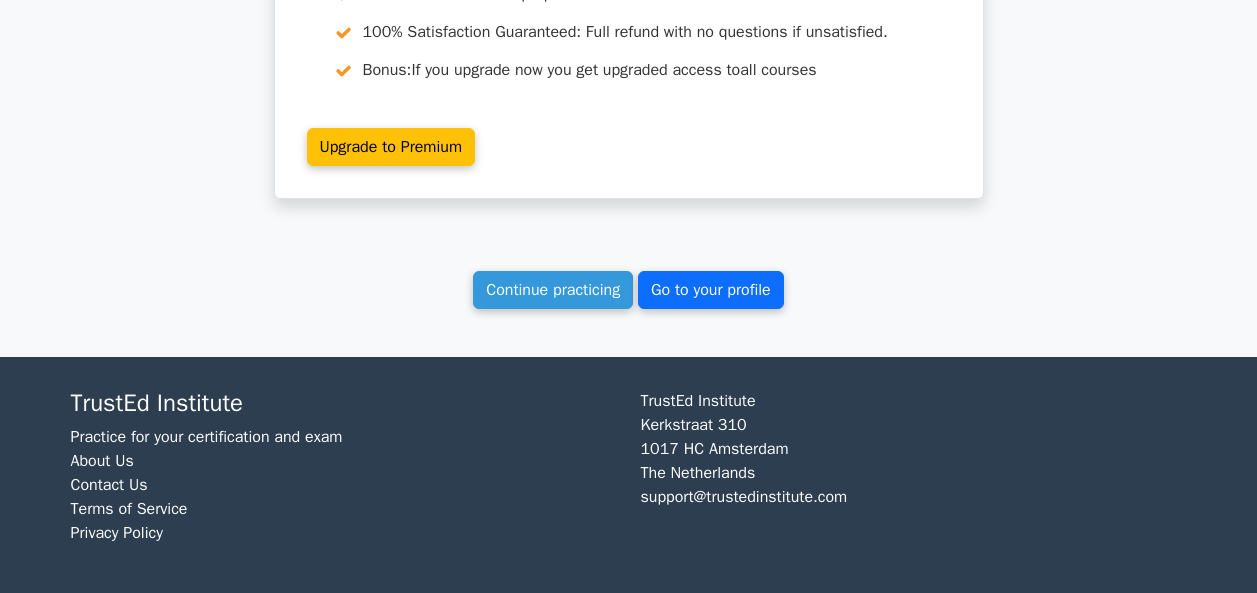 click on "Go to your profile" at bounding box center [711, 290] 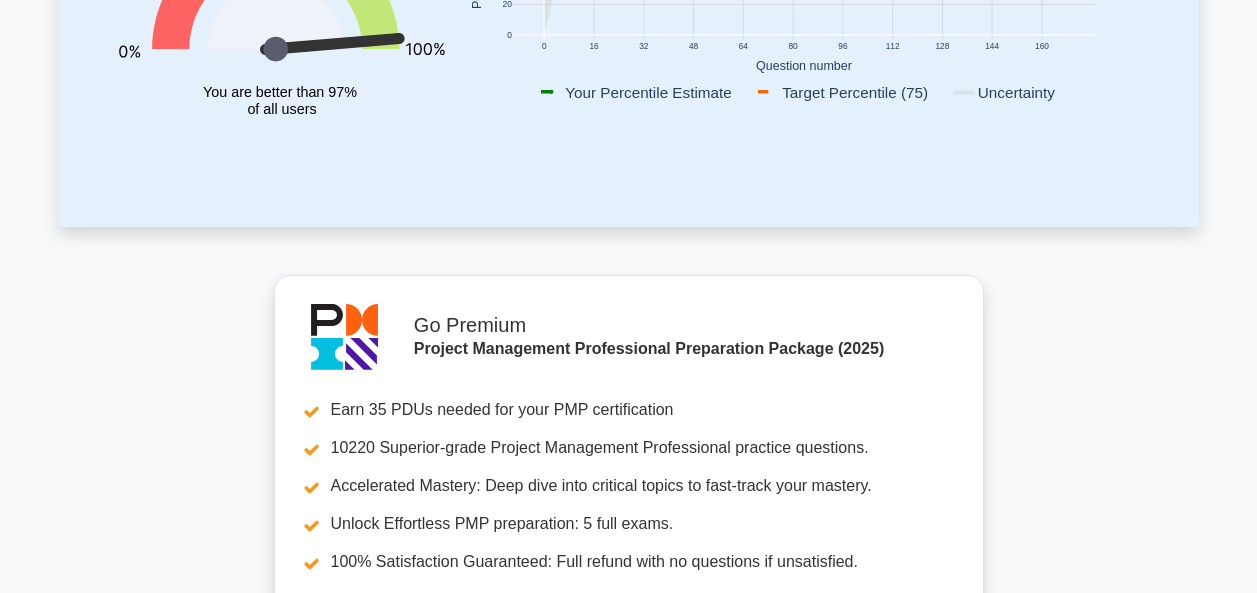 scroll, scrollTop: 0, scrollLeft: 0, axis: both 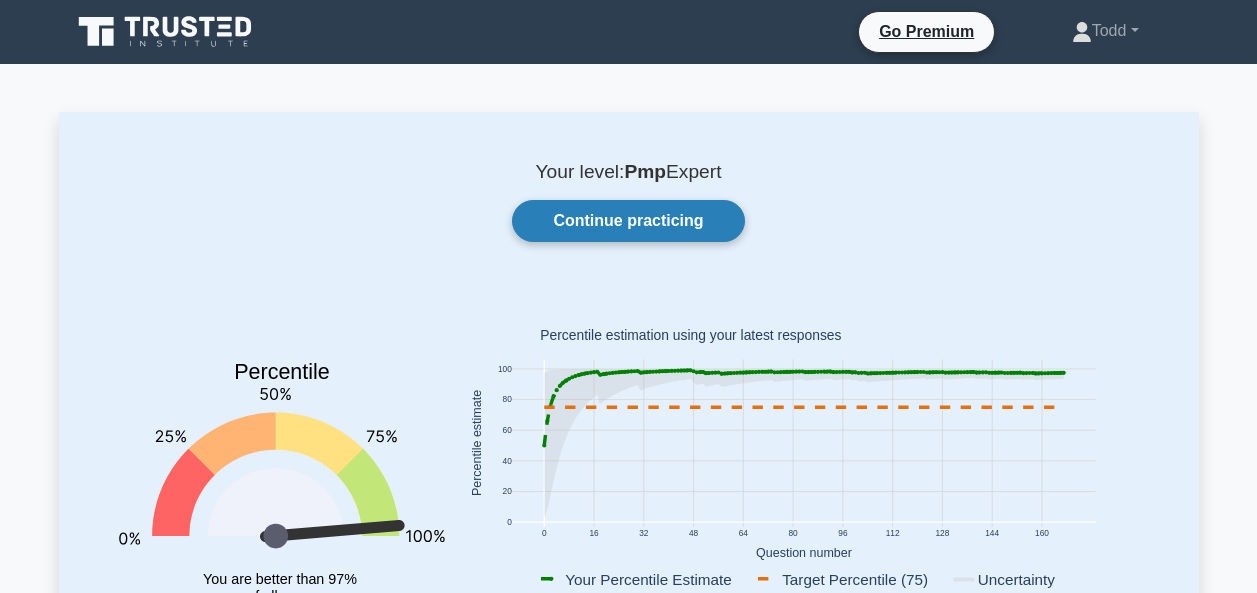 click on "Continue practicing" at bounding box center (628, 221) 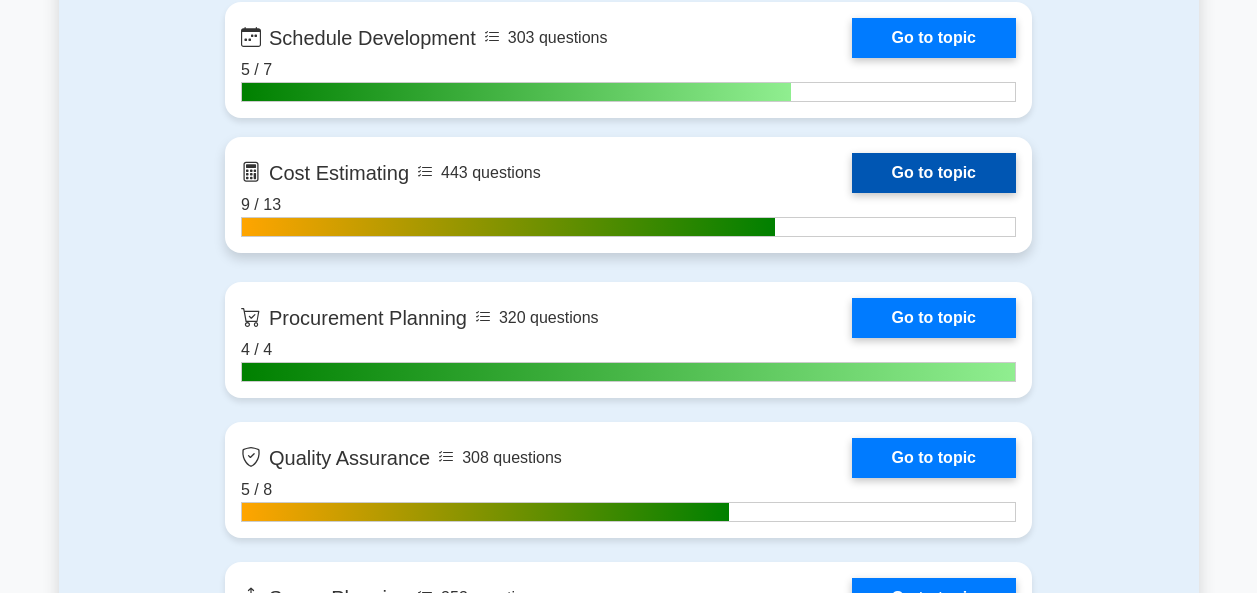 scroll, scrollTop: 3004, scrollLeft: 0, axis: vertical 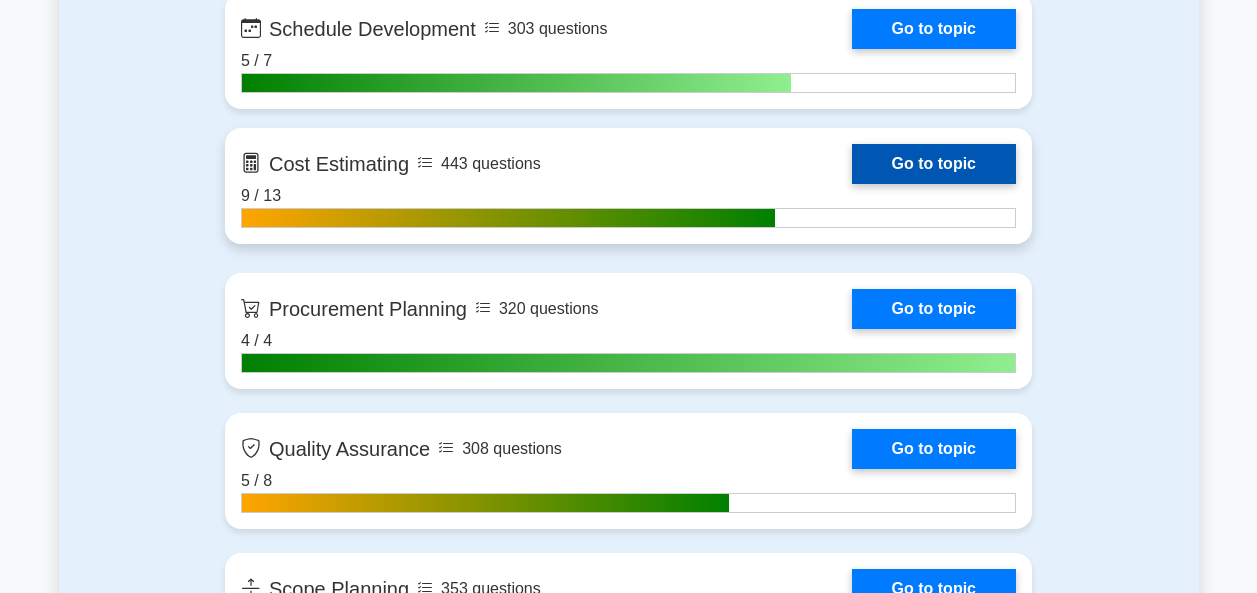 click on "Go to topic" at bounding box center [934, 164] 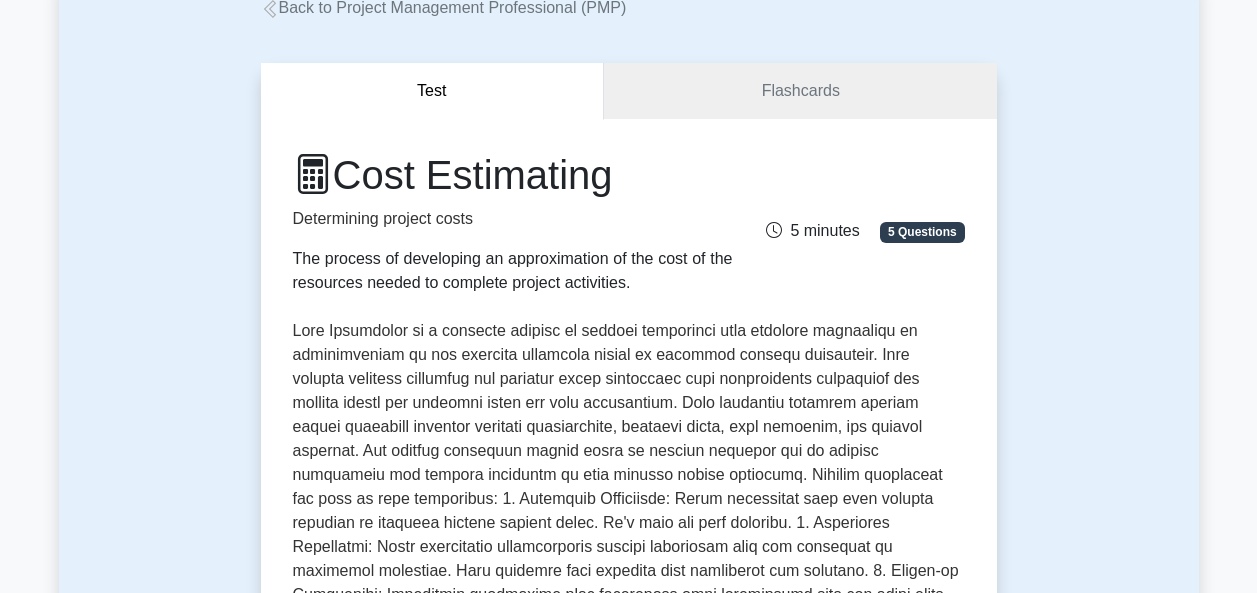 scroll, scrollTop: 205, scrollLeft: 0, axis: vertical 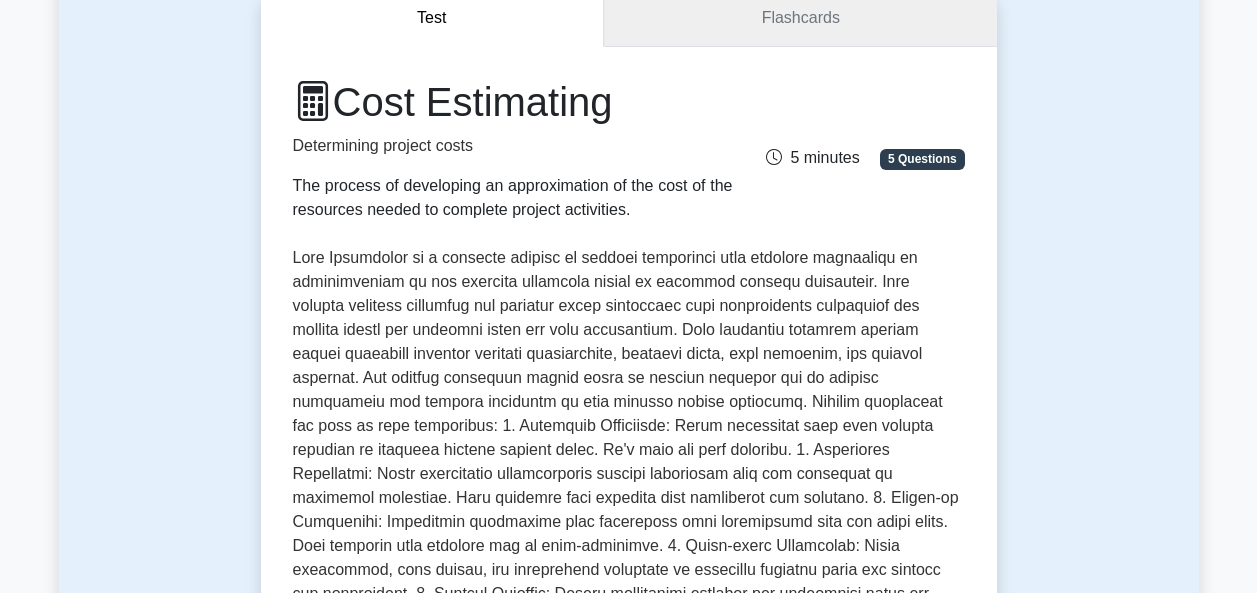 click on "Flashcards" at bounding box center (800, 18) 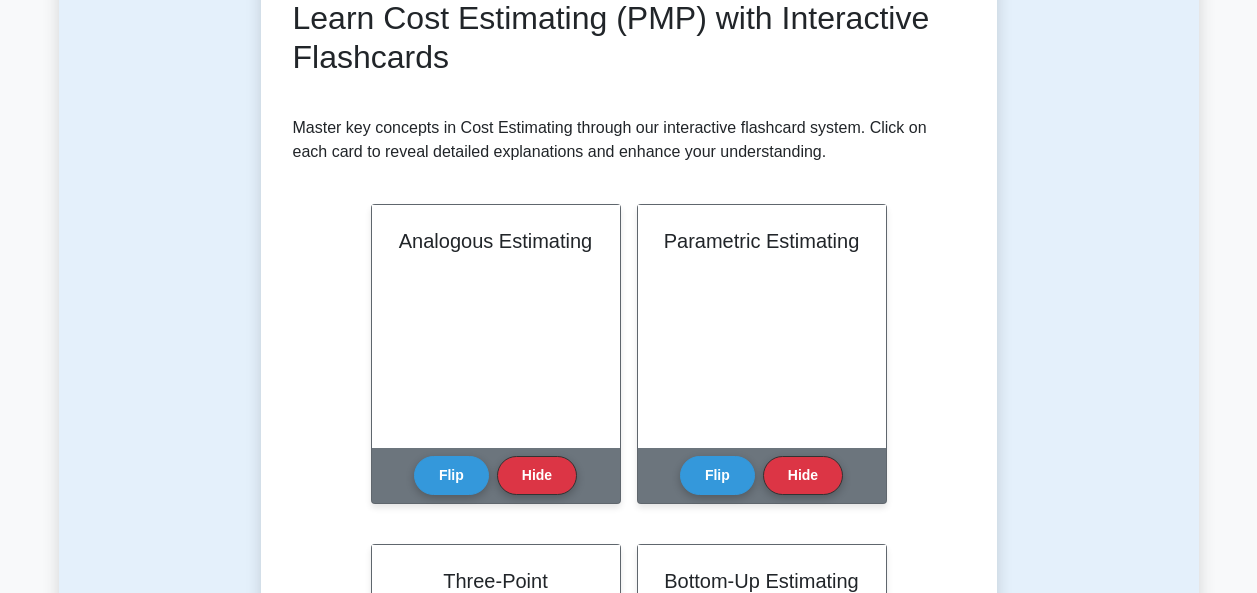 scroll, scrollTop: 400, scrollLeft: 0, axis: vertical 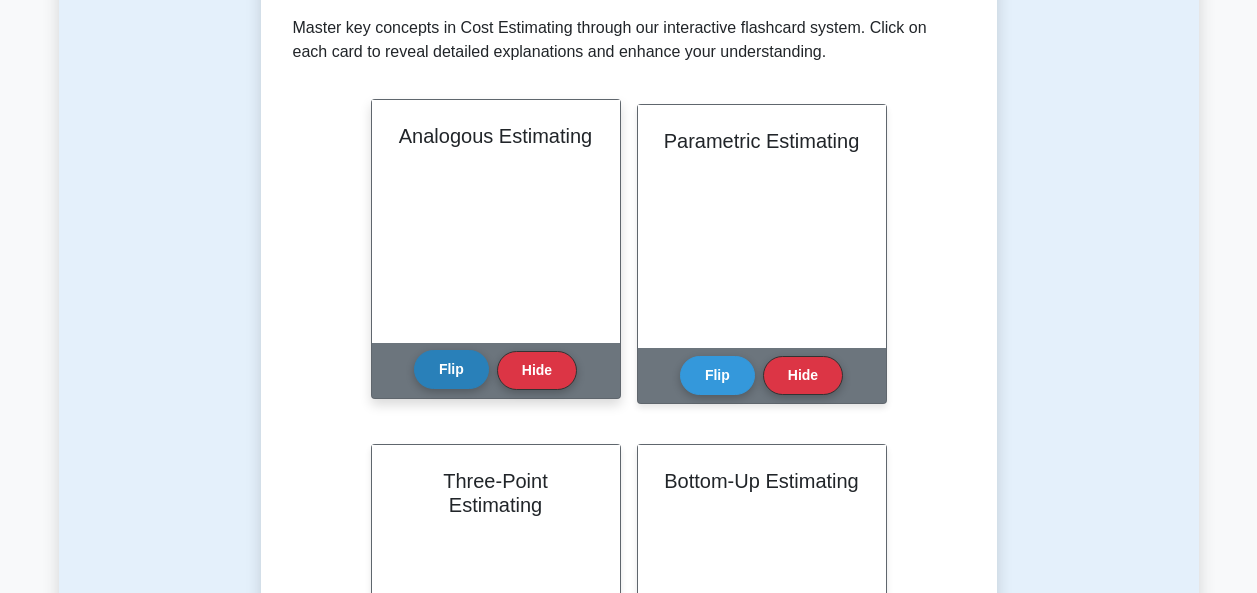 click on "Flip" at bounding box center (451, 369) 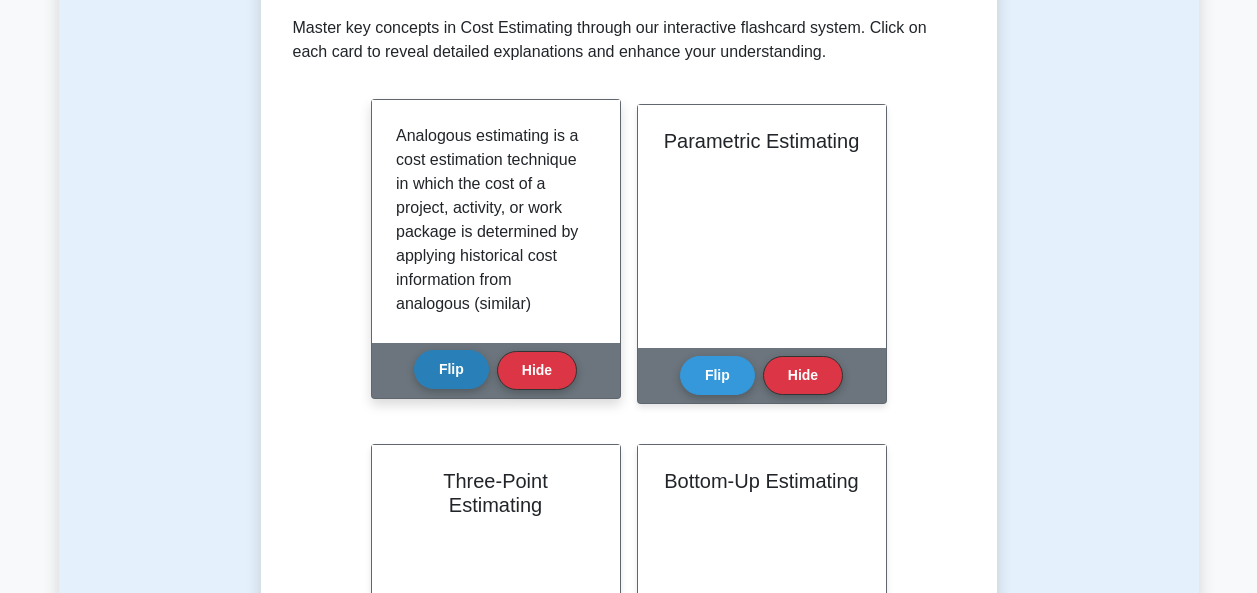 click on "Flip" at bounding box center [451, 369] 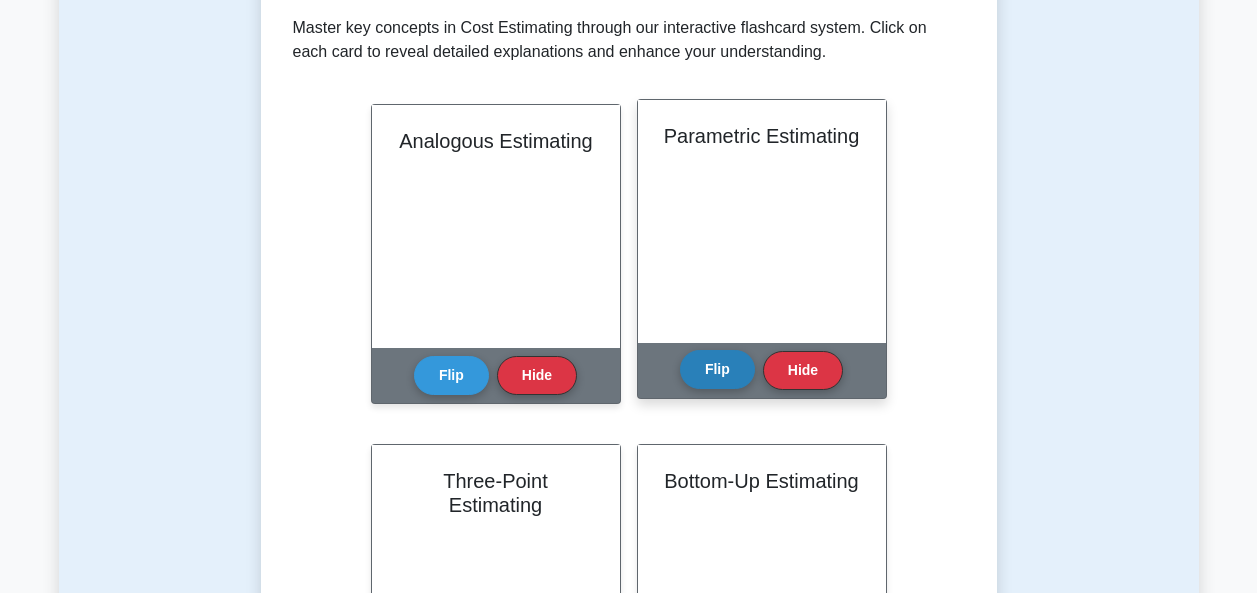 click on "Flip" at bounding box center (717, 369) 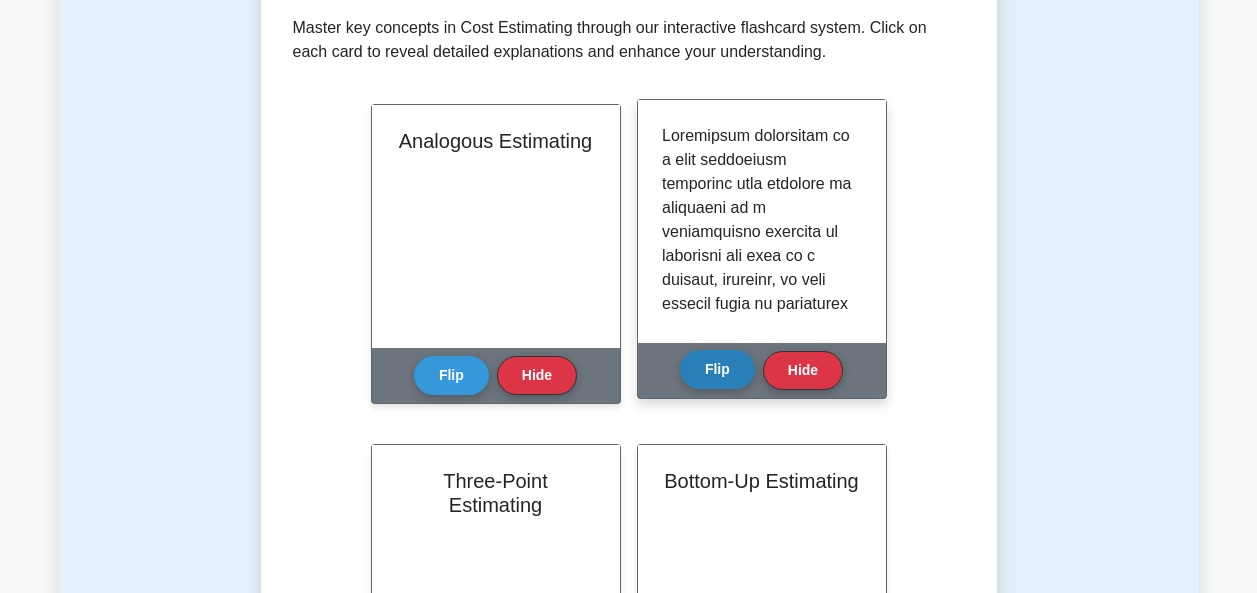 click on "Flip" at bounding box center (717, 369) 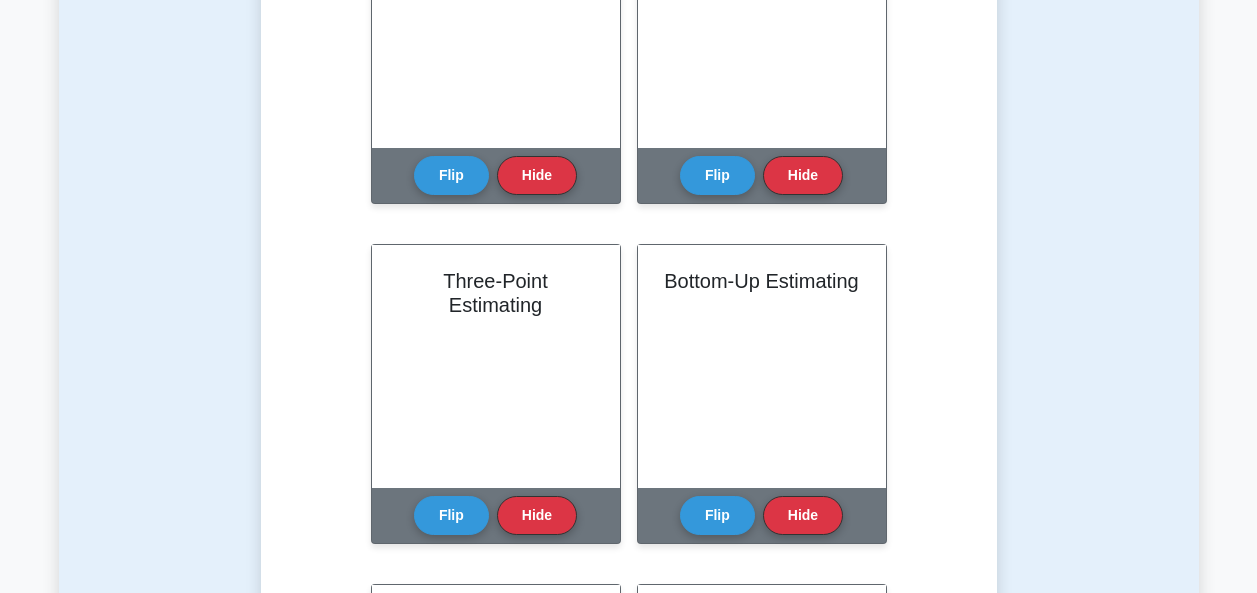 scroll, scrollTop: 300, scrollLeft: 0, axis: vertical 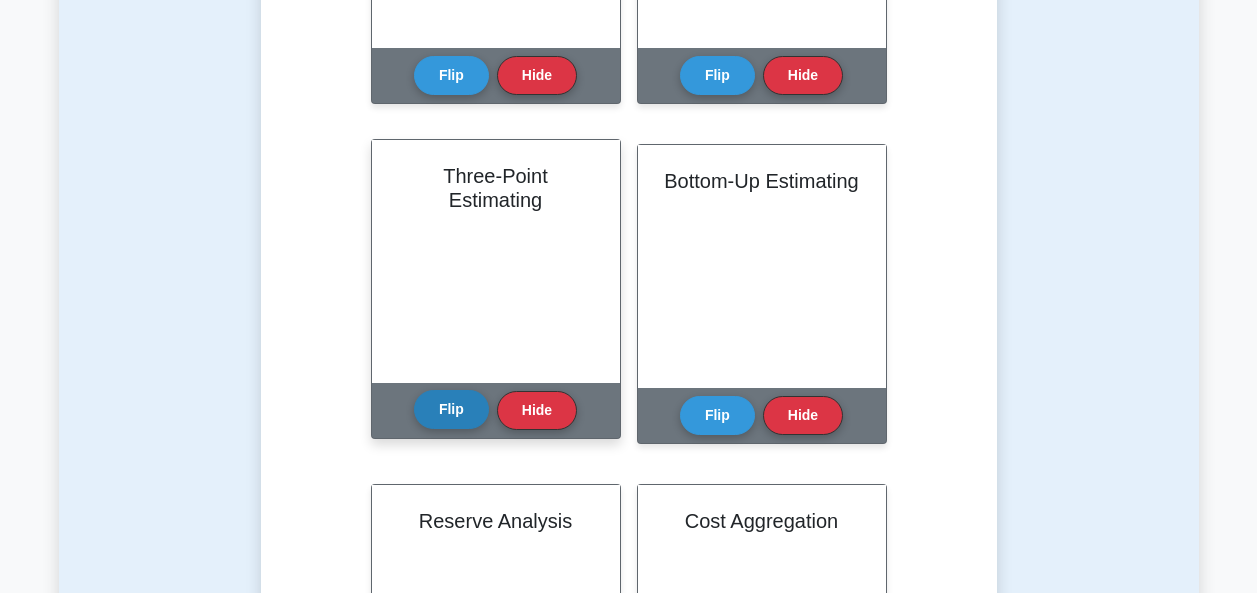 click on "Flip" at bounding box center (451, 409) 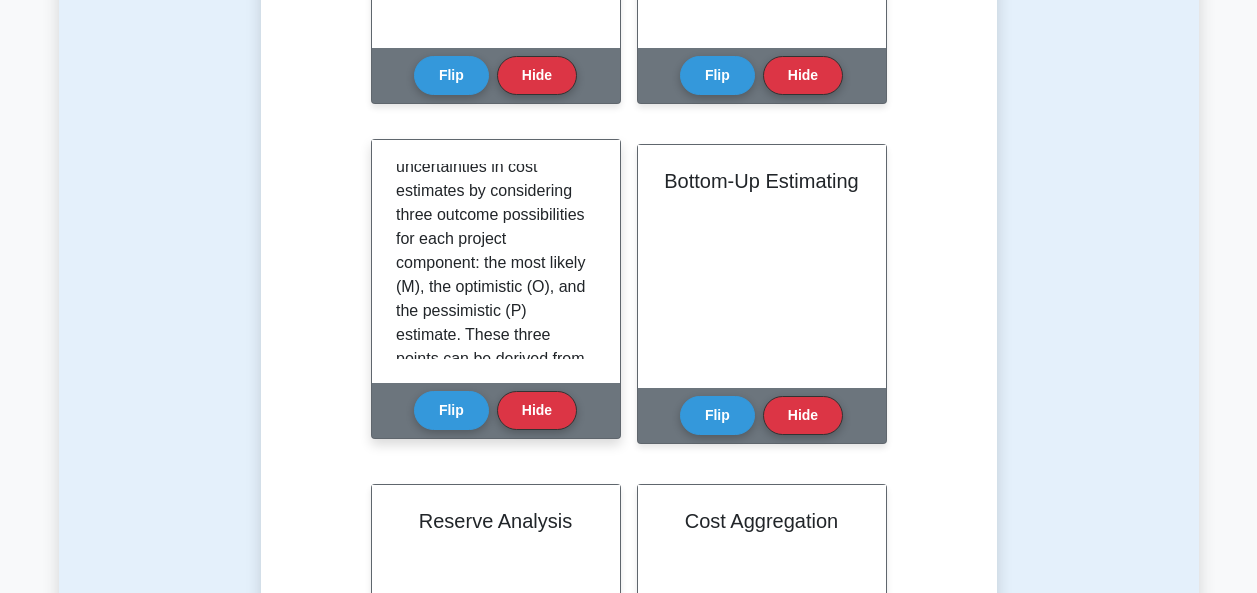 scroll, scrollTop: 0, scrollLeft: 0, axis: both 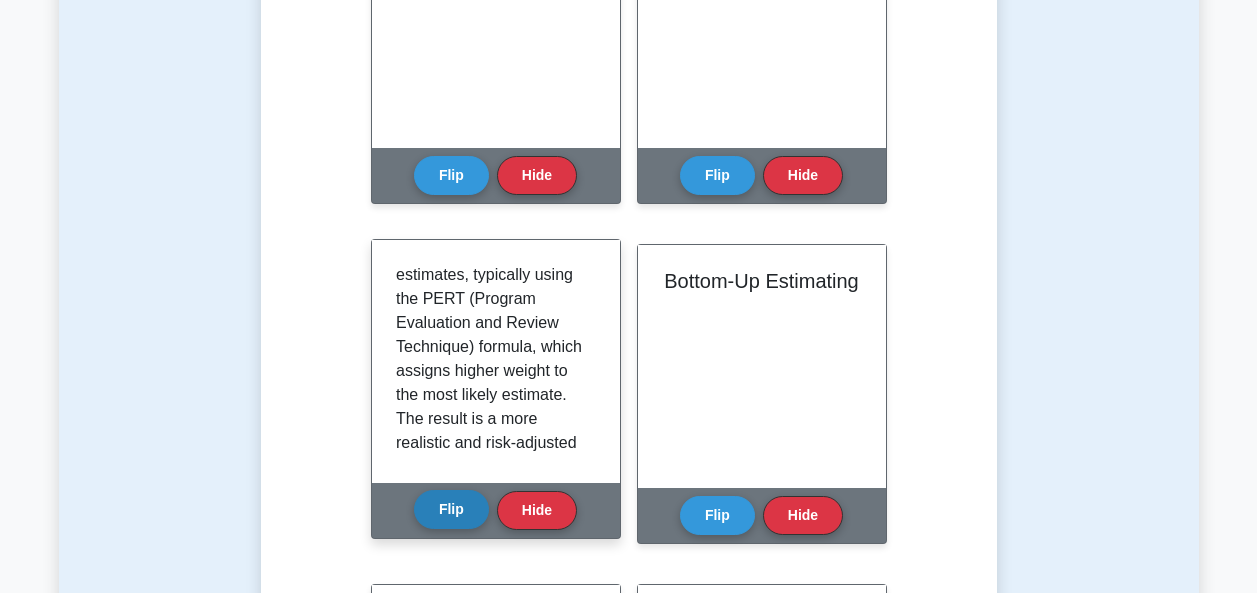 click on "Flip" at bounding box center (451, 509) 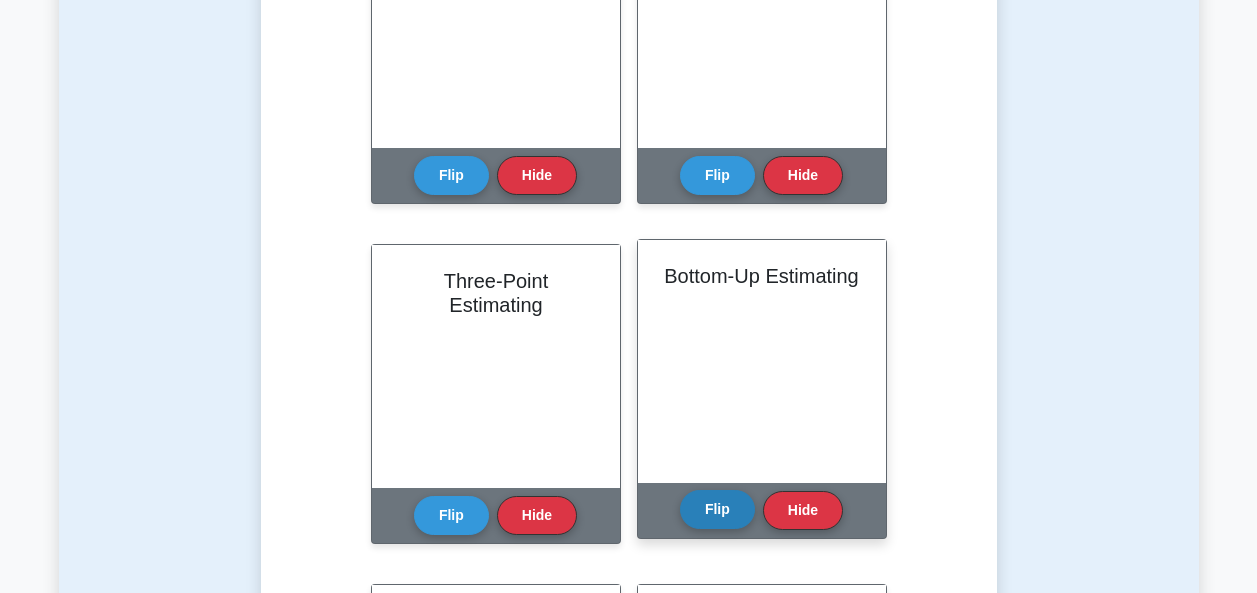 click on "Flip" at bounding box center [717, 509] 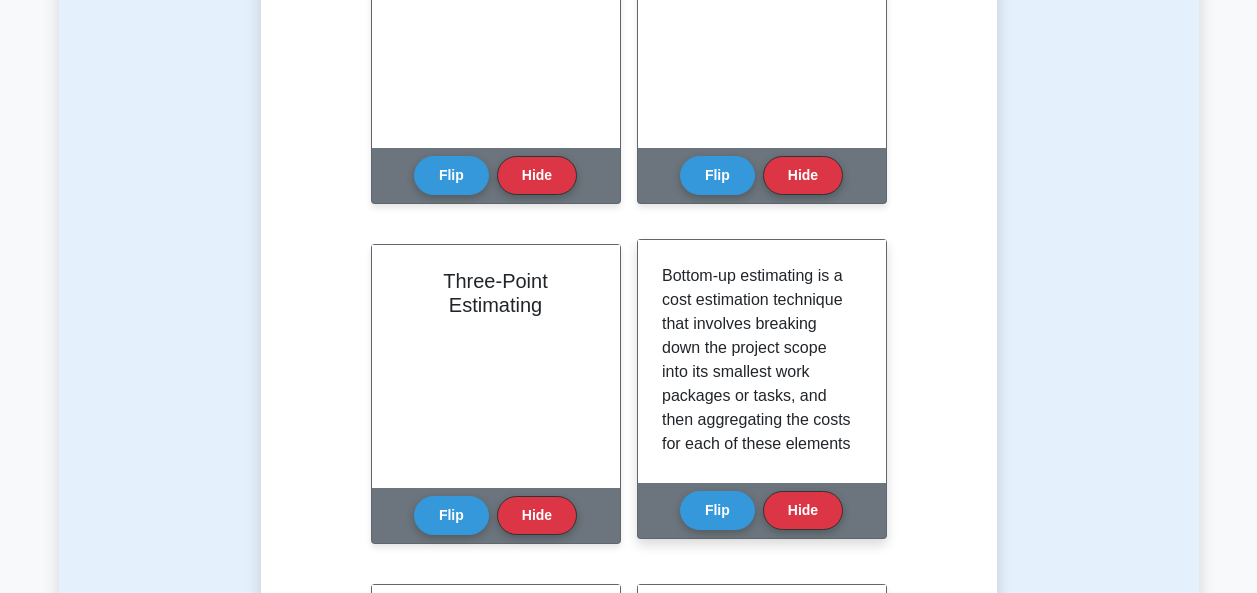 scroll, scrollTop: 700, scrollLeft: 0, axis: vertical 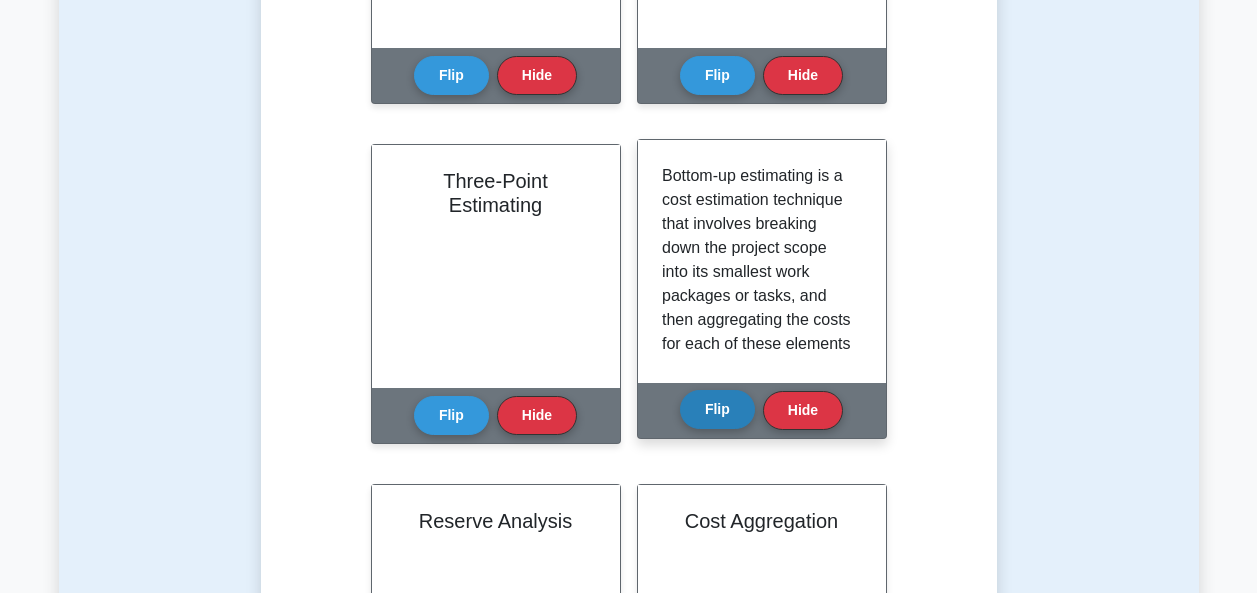 click on "Flip" at bounding box center (717, 409) 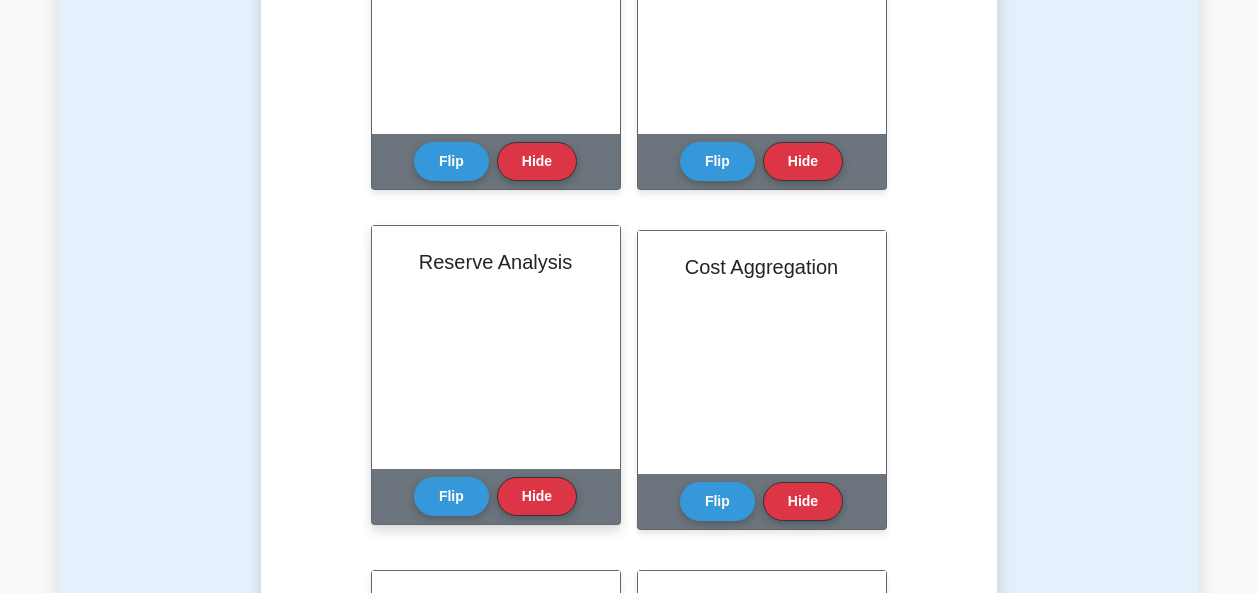 scroll, scrollTop: 1000, scrollLeft: 0, axis: vertical 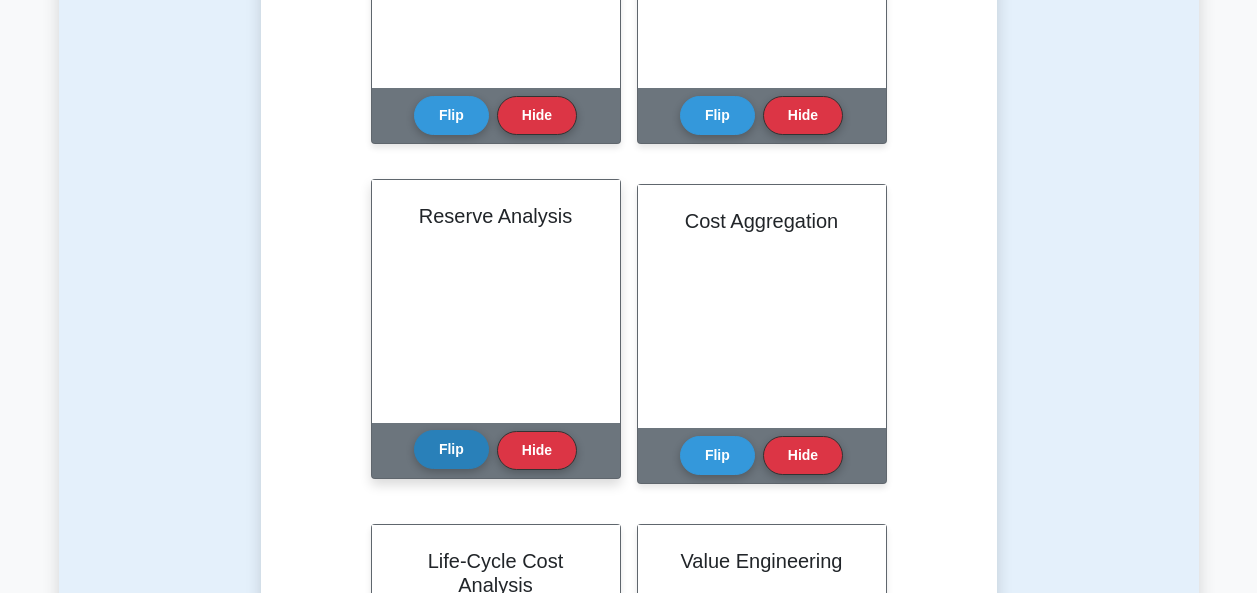 click on "Flip" at bounding box center [451, 449] 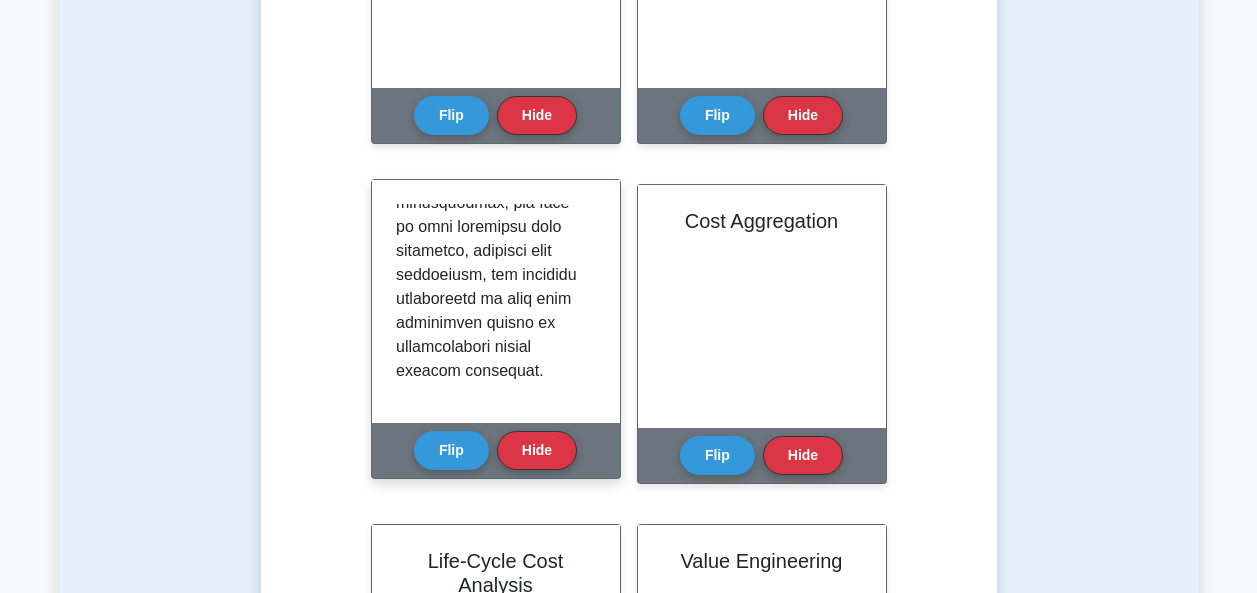 scroll, scrollTop: 1140, scrollLeft: 0, axis: vertical 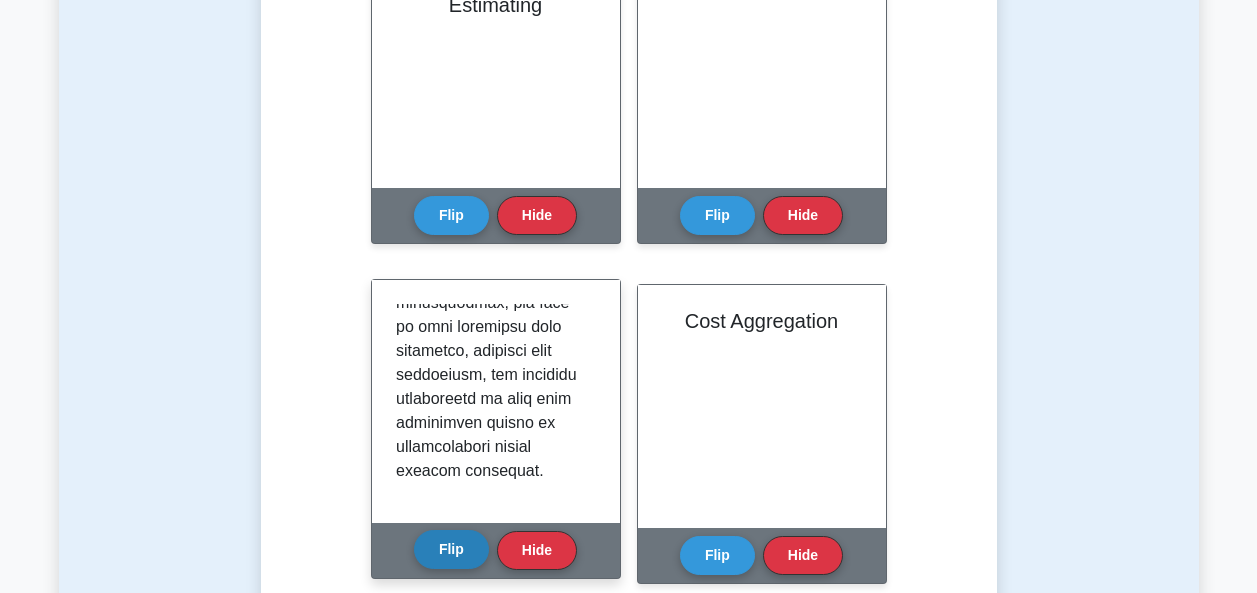 click on "Flip" at bounding box center [451, 549] 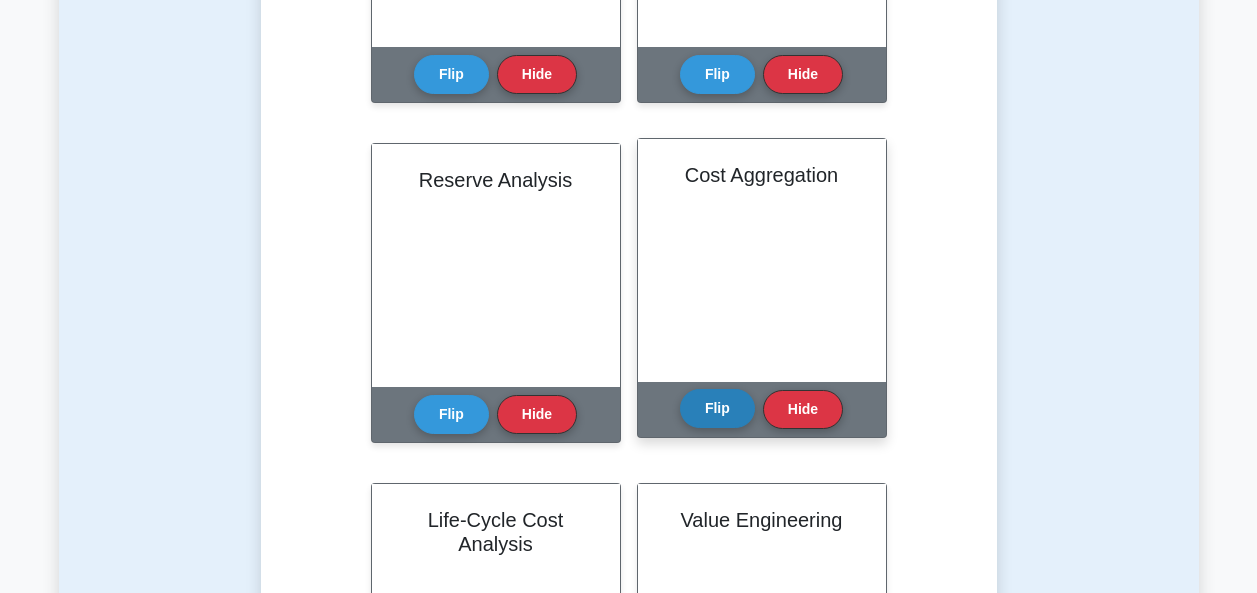 scroll, scrollTop: 1100, scrollLeft: 0, axis: vertical 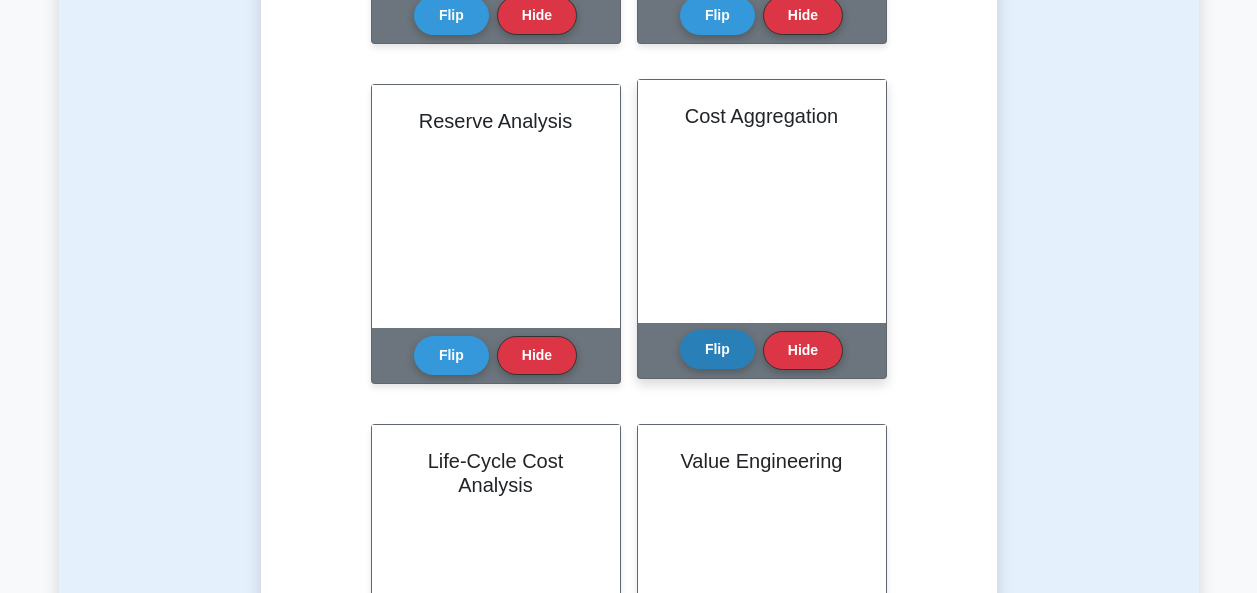 click on "Flip" at bounding box center [717, 349] 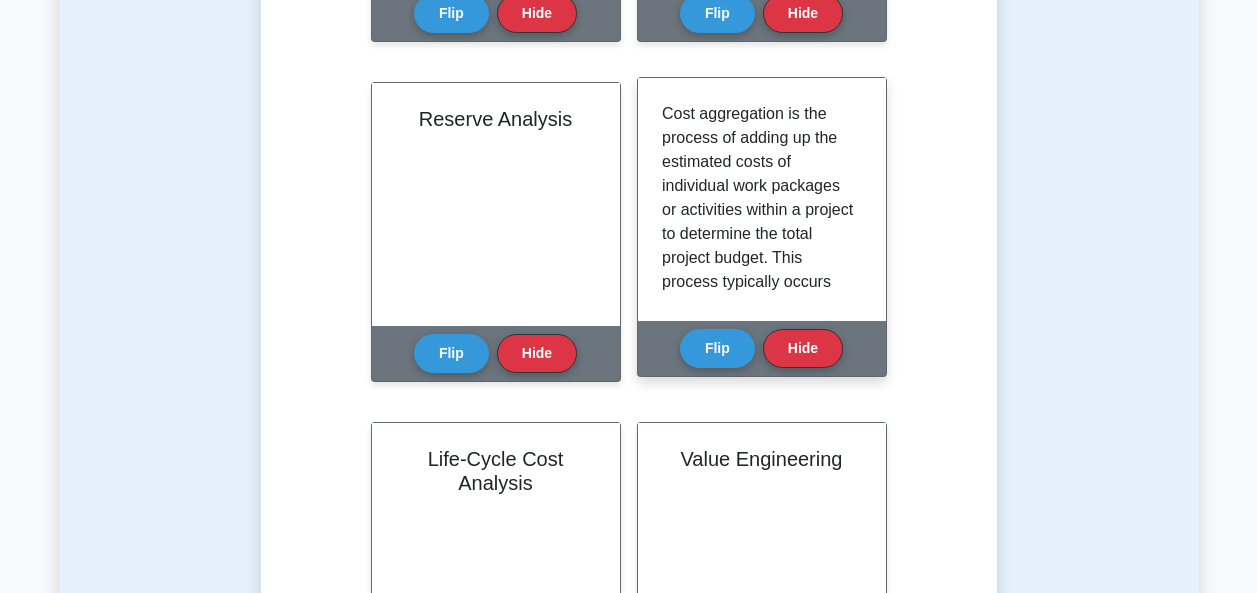 scroll, scrollTop: 1201, scrollLeft: 0, axis: vertical 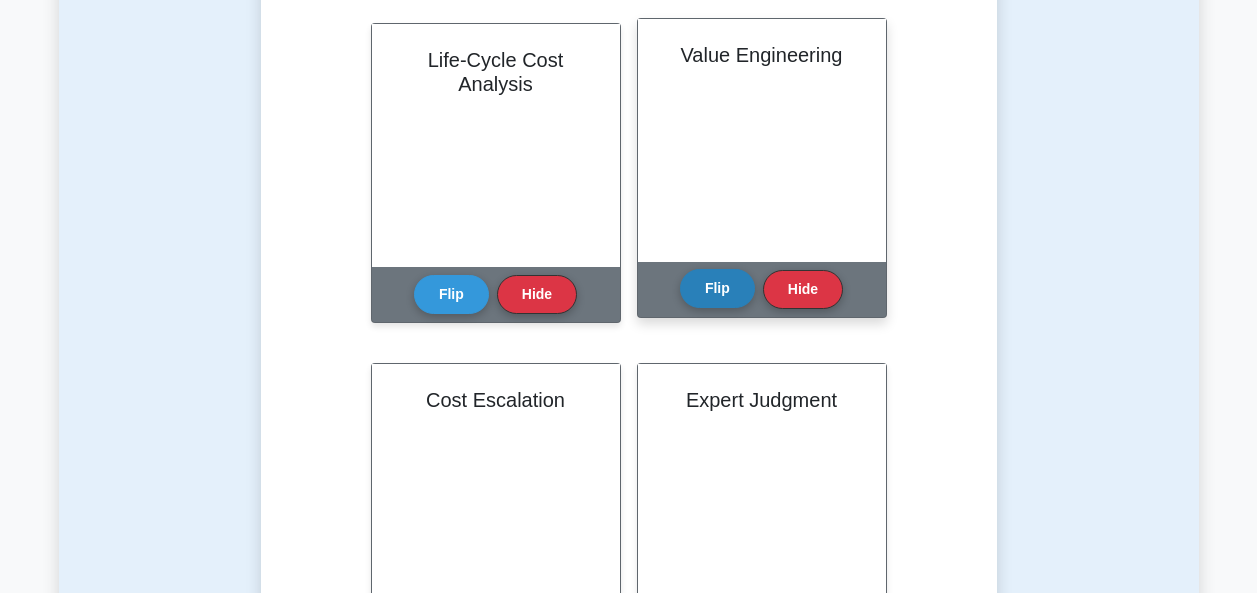 click on "Flip" at bounding box center (717, 288) 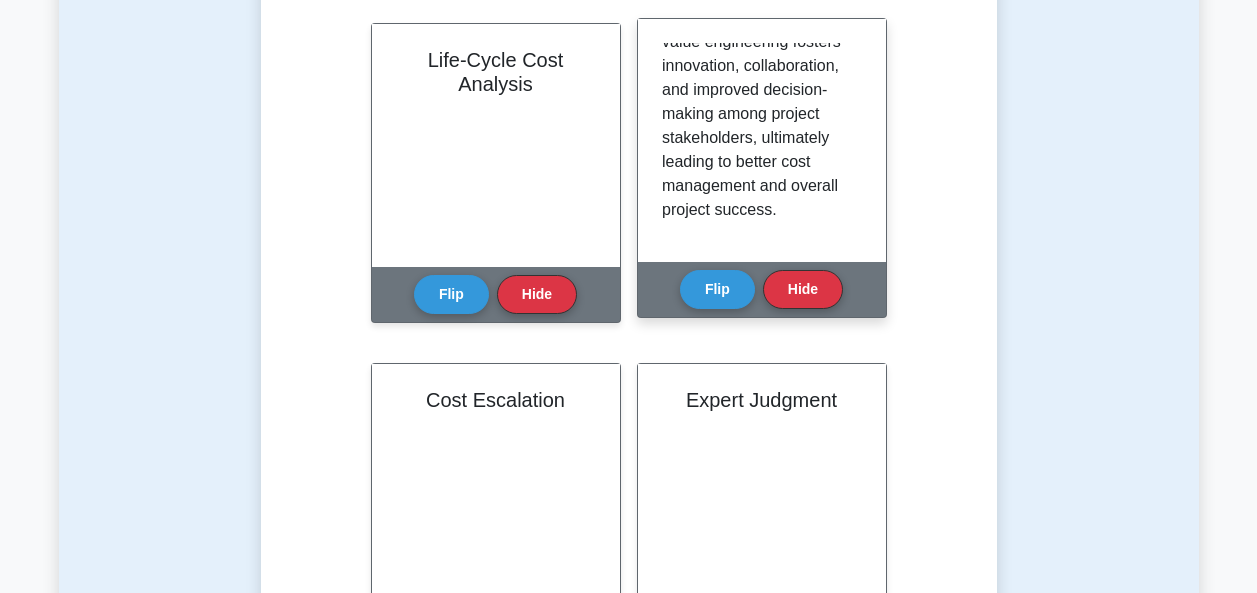 scroll, scrollTop: 684, scrollLeft: 0, axis: vertical 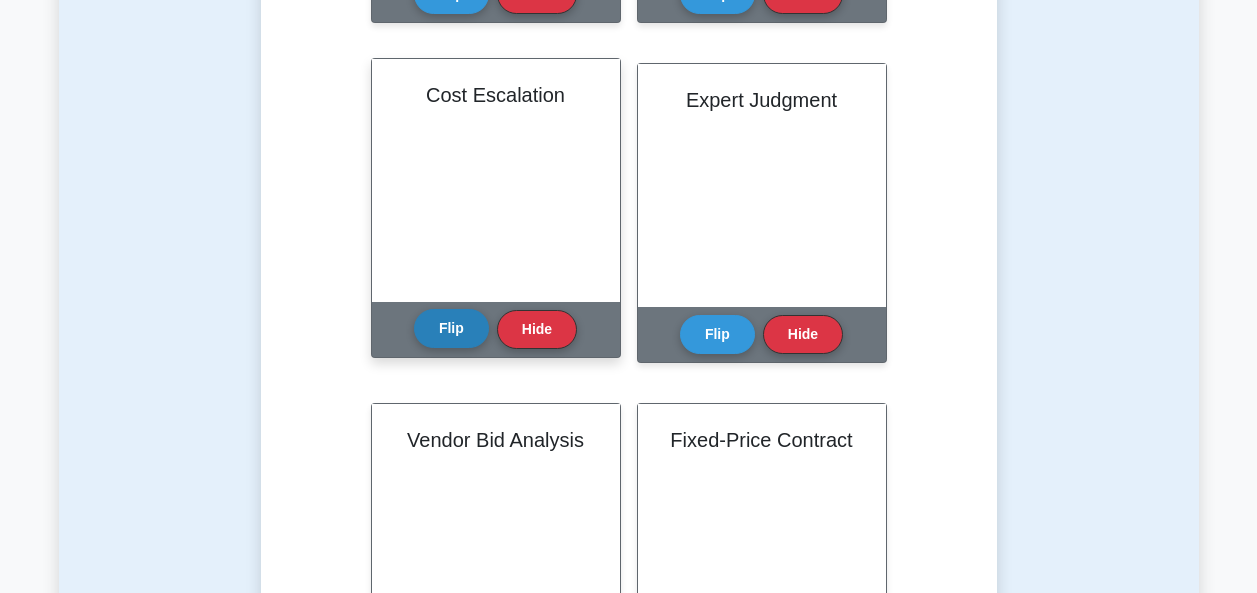 click on "Flip" at bounding box center (451, 328) 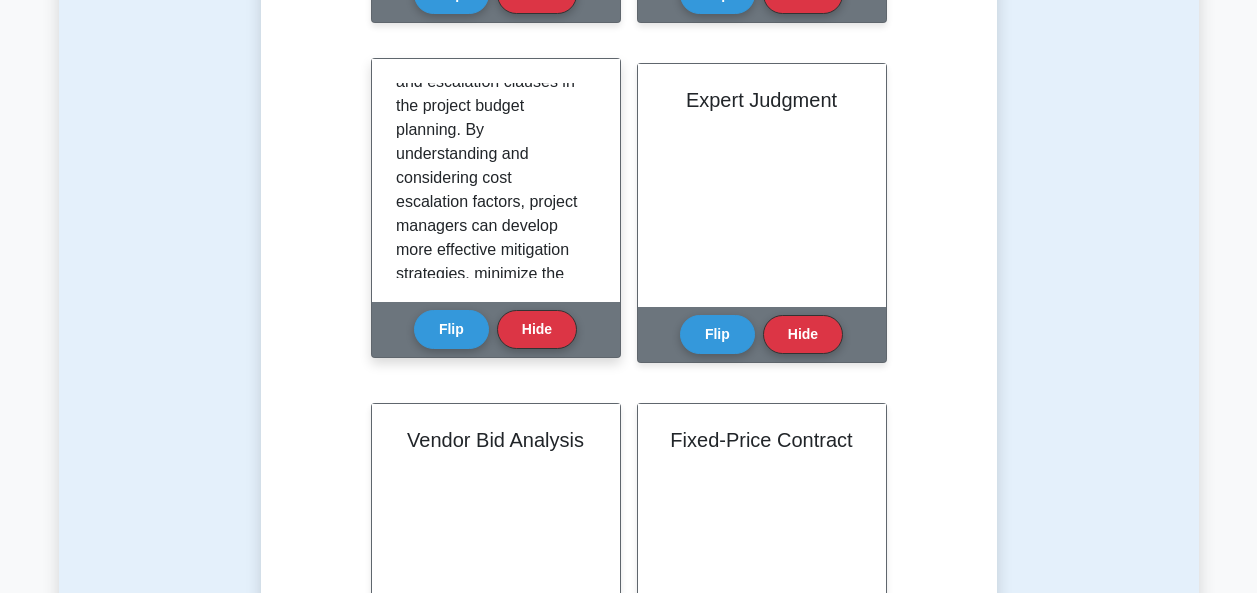 scroll, scrollTop: 557, scrollLeft: 0, axis: vertical 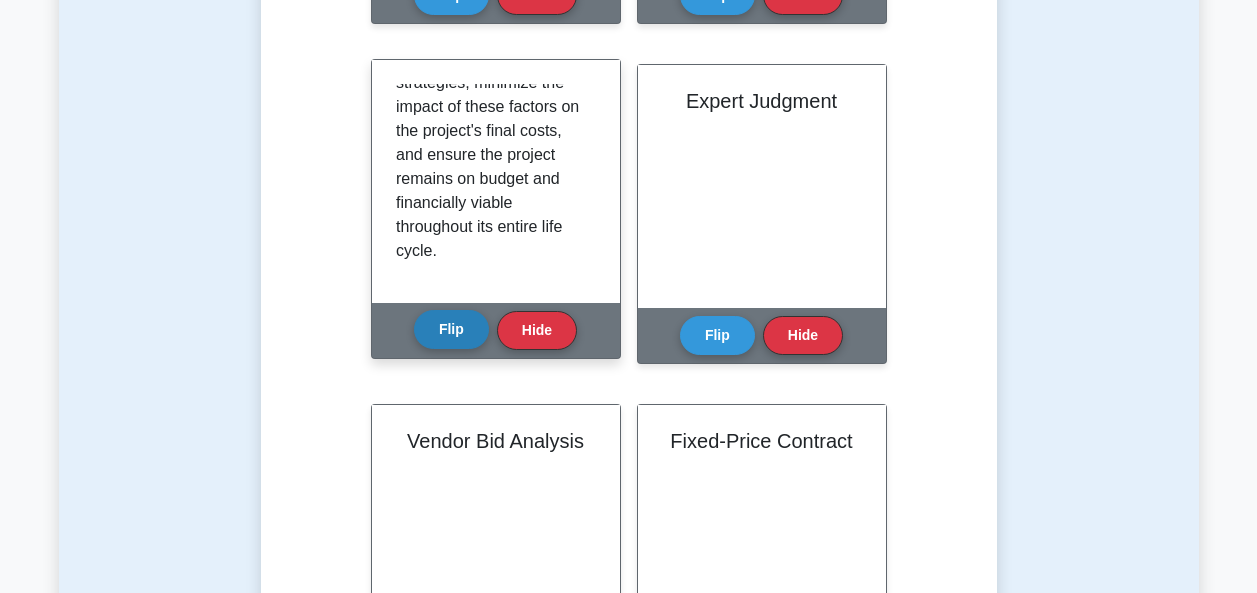 click on "Flip" at bounding box center [451, 329] 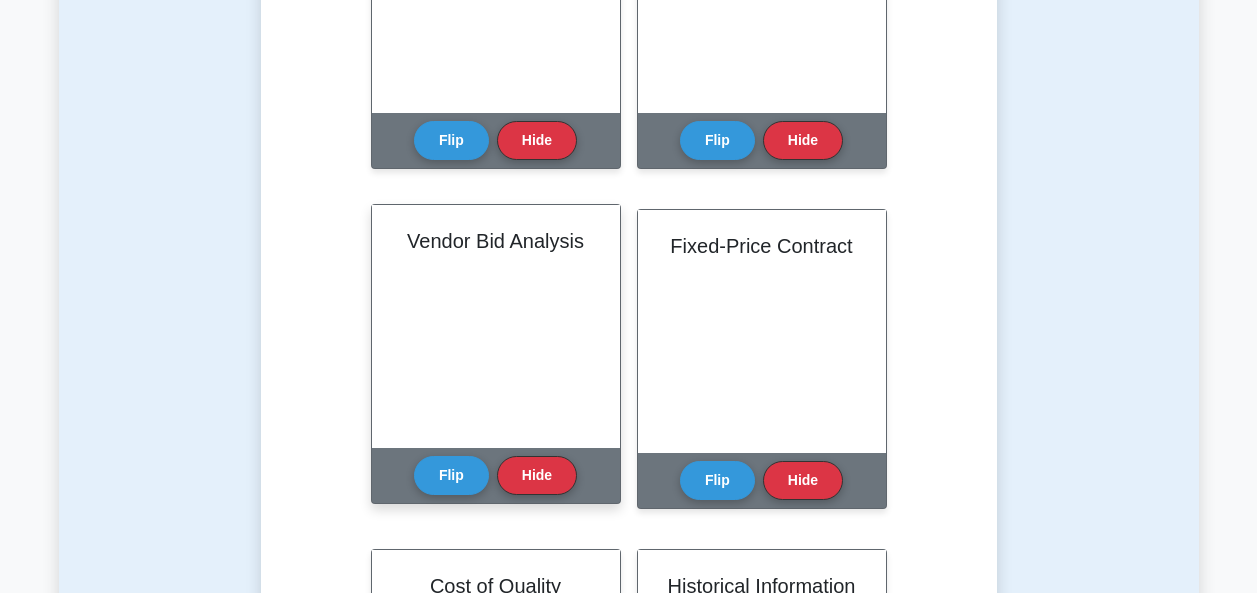 scroll, scrollTop: 2001, scrollLeft: 0, axis: vertical 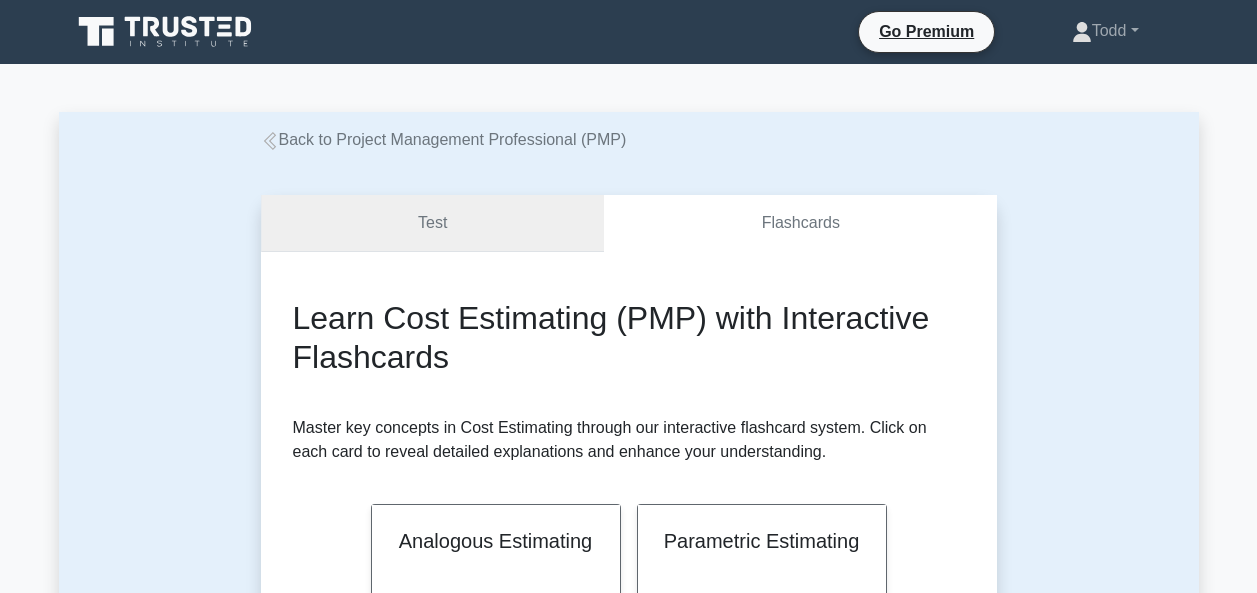 click on "Test" at bounding box center [433, 223] 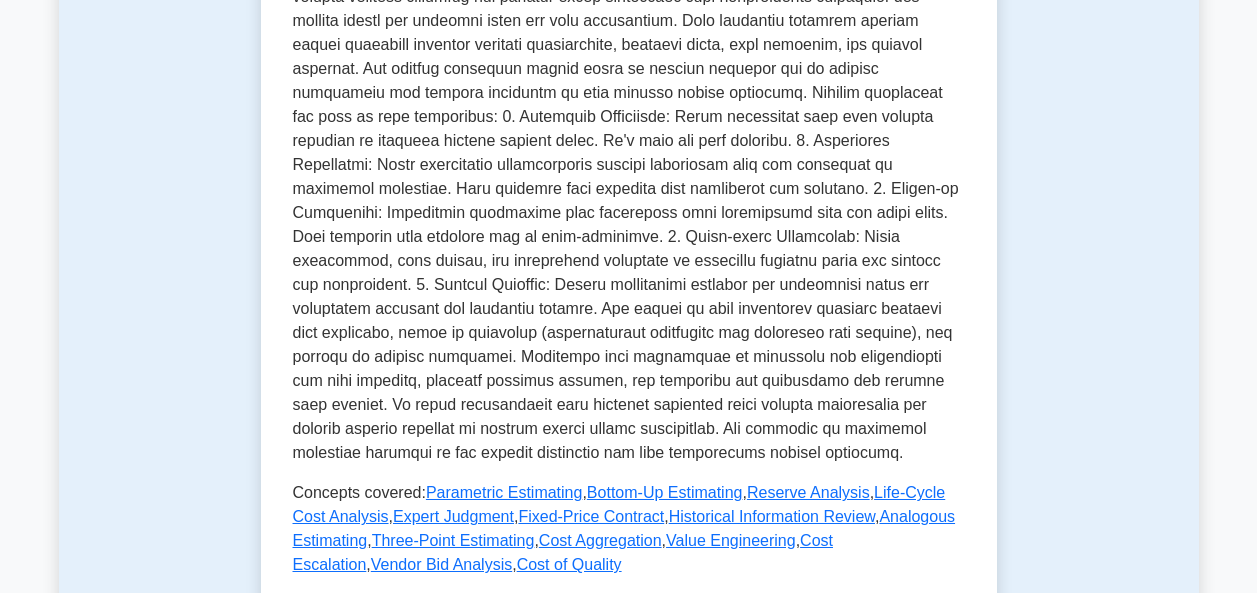 scroll, scrollTop: 926, scrollLeft: 0, axis: vertical 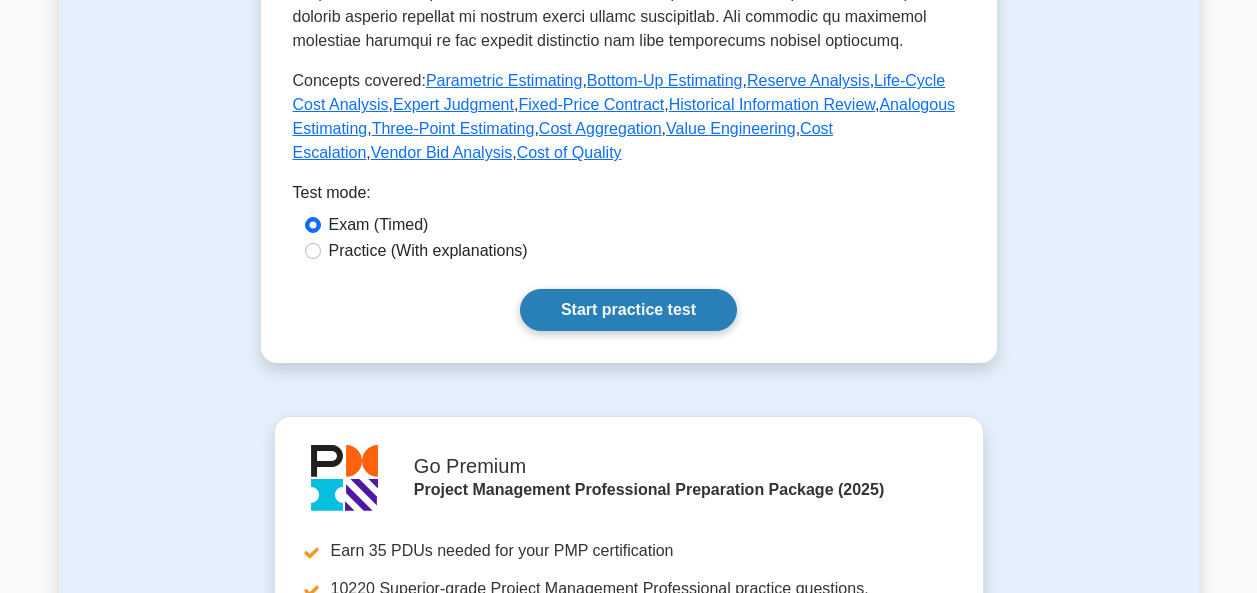 click on "Start practice test" at bounding box center [628, 310] 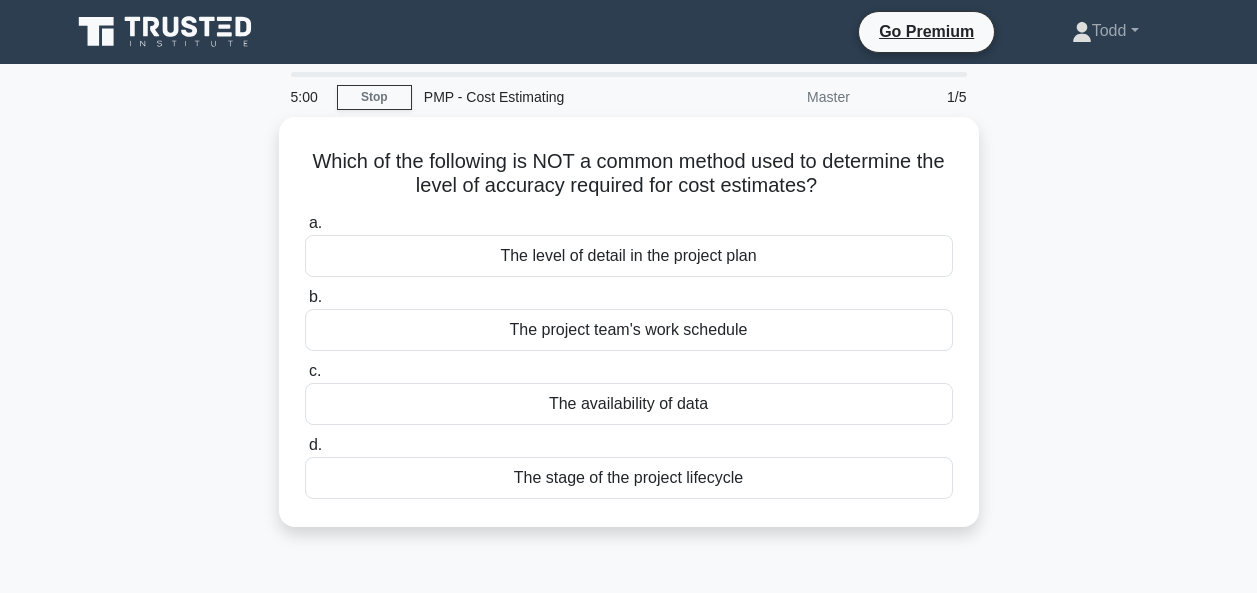scroll, scrollTop: 0, scrollLeft: 0, axis: both 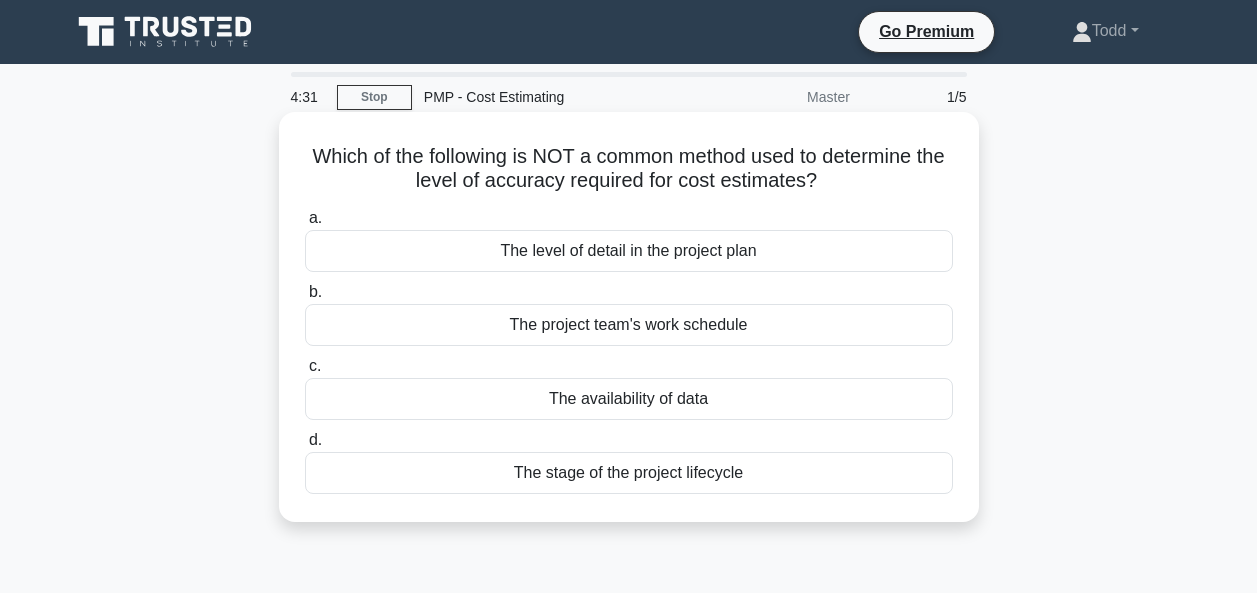 click on "The project team's work schedule" at bounding box center (629, 325) 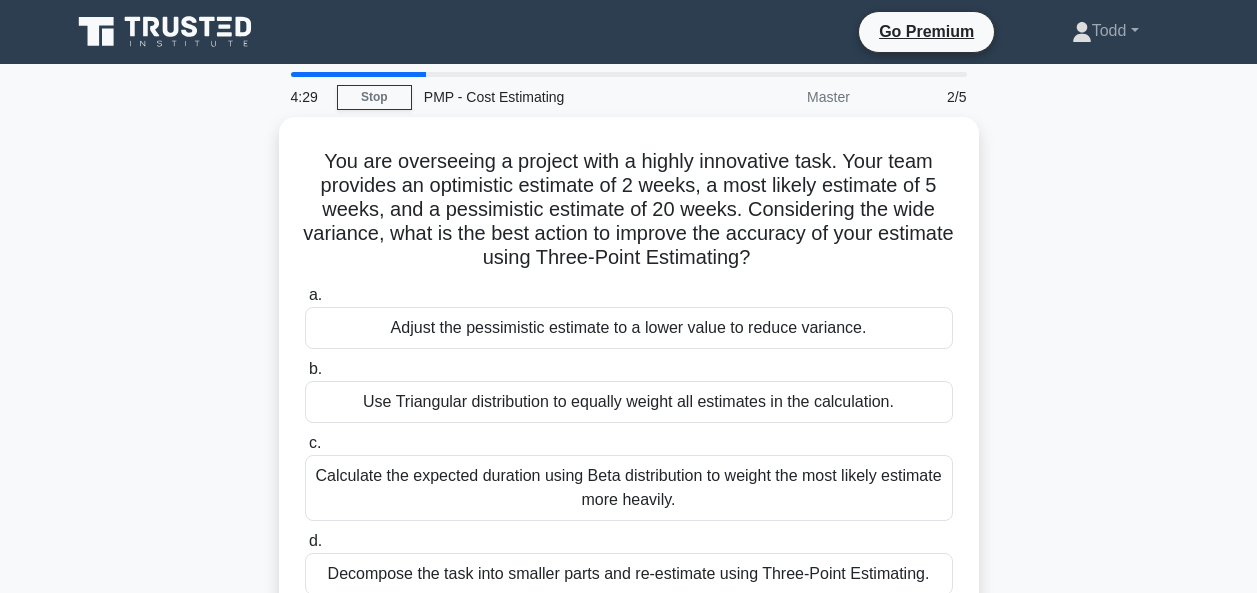 scroll, scrollTop: 99, scrollLeft: 0, axis: vertical 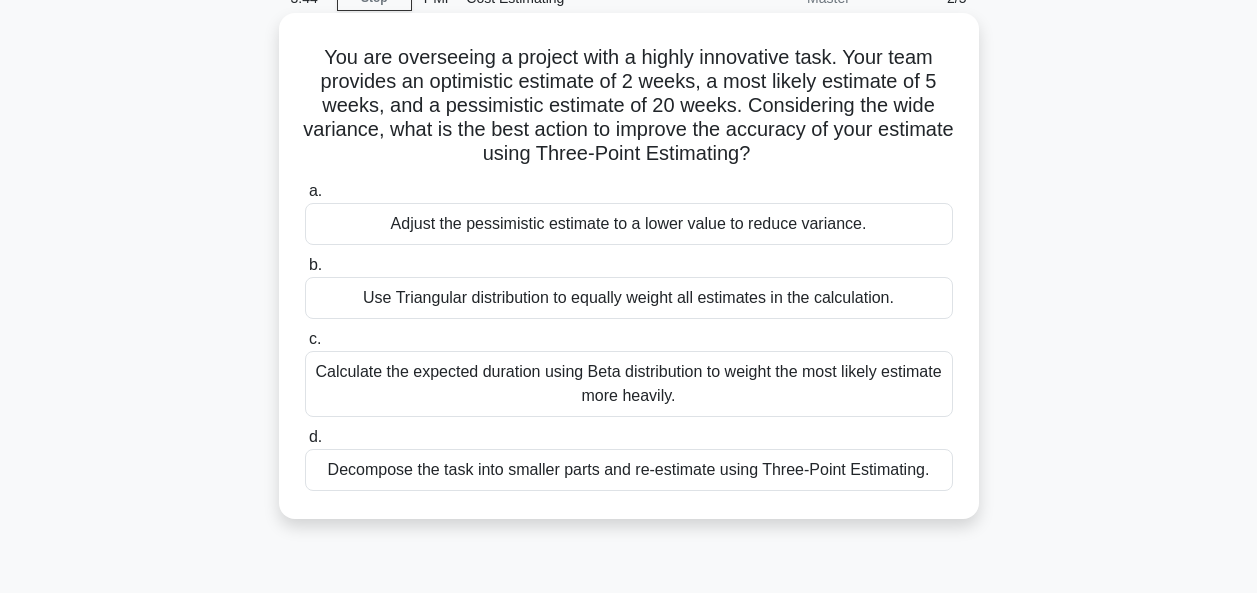 click on "Decompose the task into smaller parts and re-estimate using Three-Point Estimating." at bounding box center [629, 470] 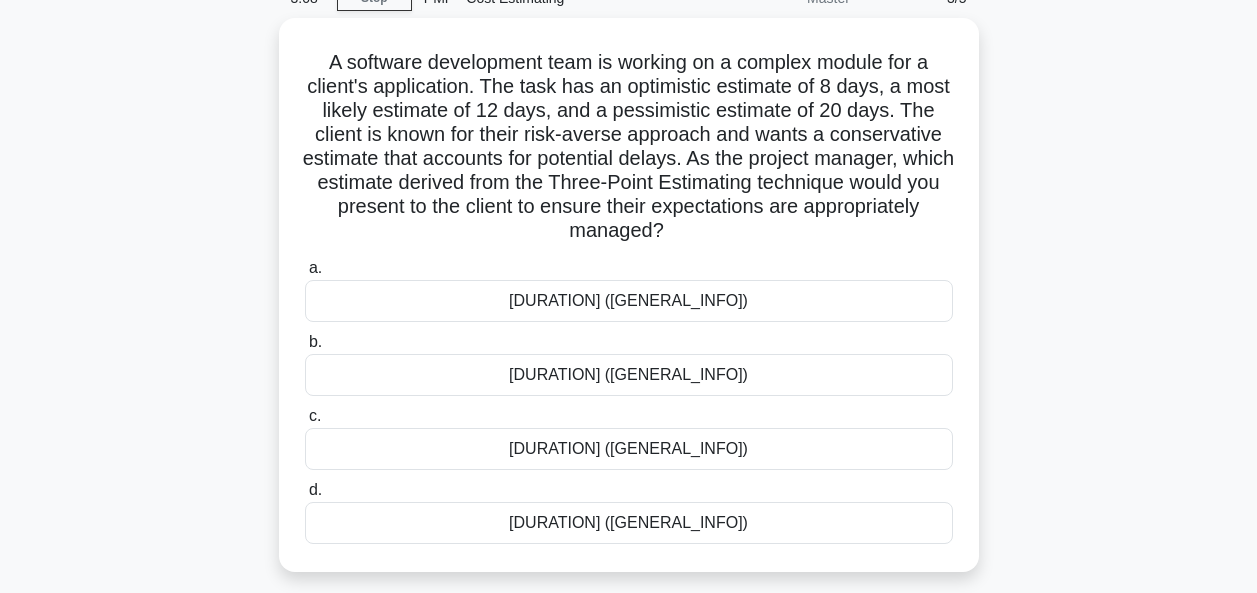 scroll, scrollTop: 199, scrollLeft: 0, axis: vertical 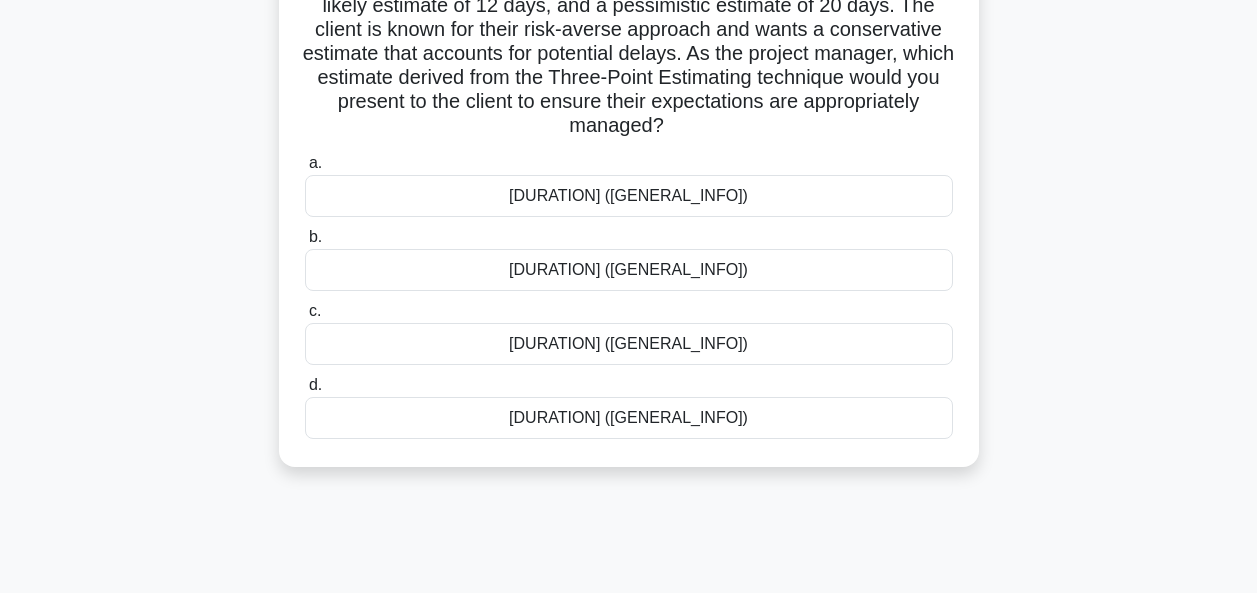 click on "13.33 days (Triangular distribution estimate)" at bounding box center (629, 270) 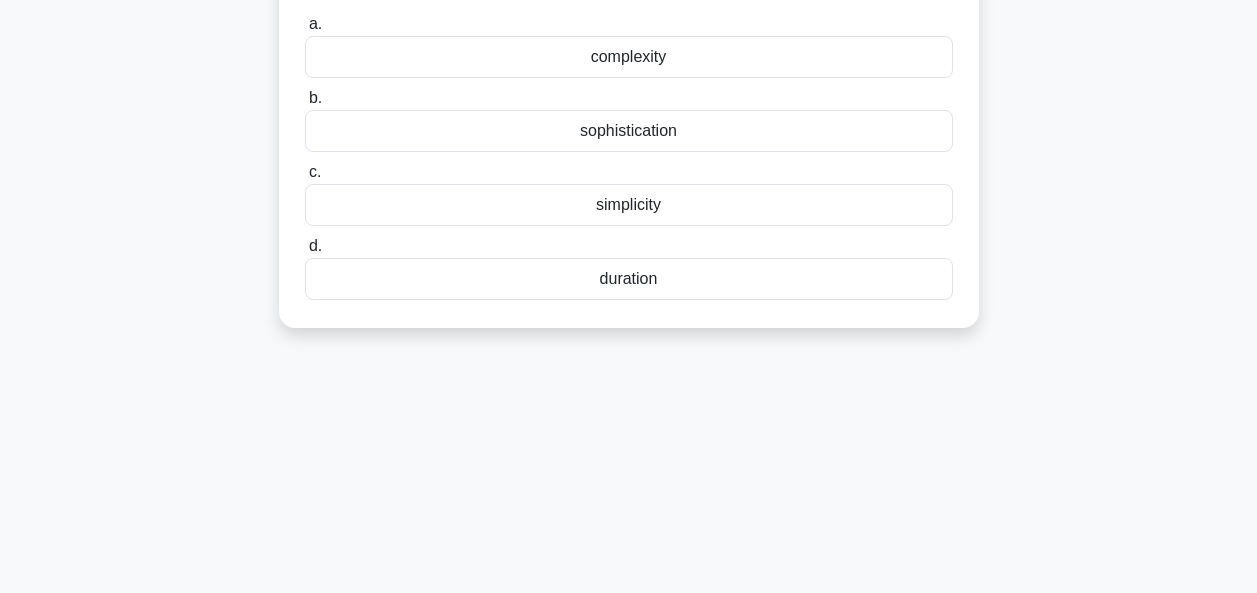 scroll, scrollTop: 0, scrollLeft: 0, axis: both 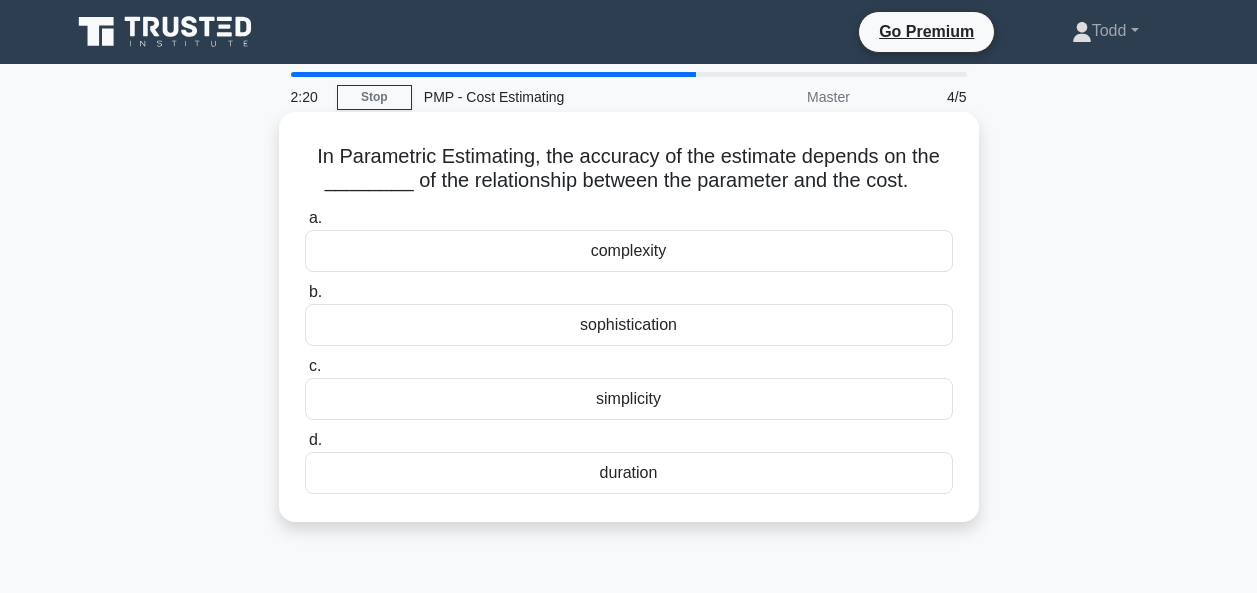 click on "simplicity" at bounding box center (629, 399) 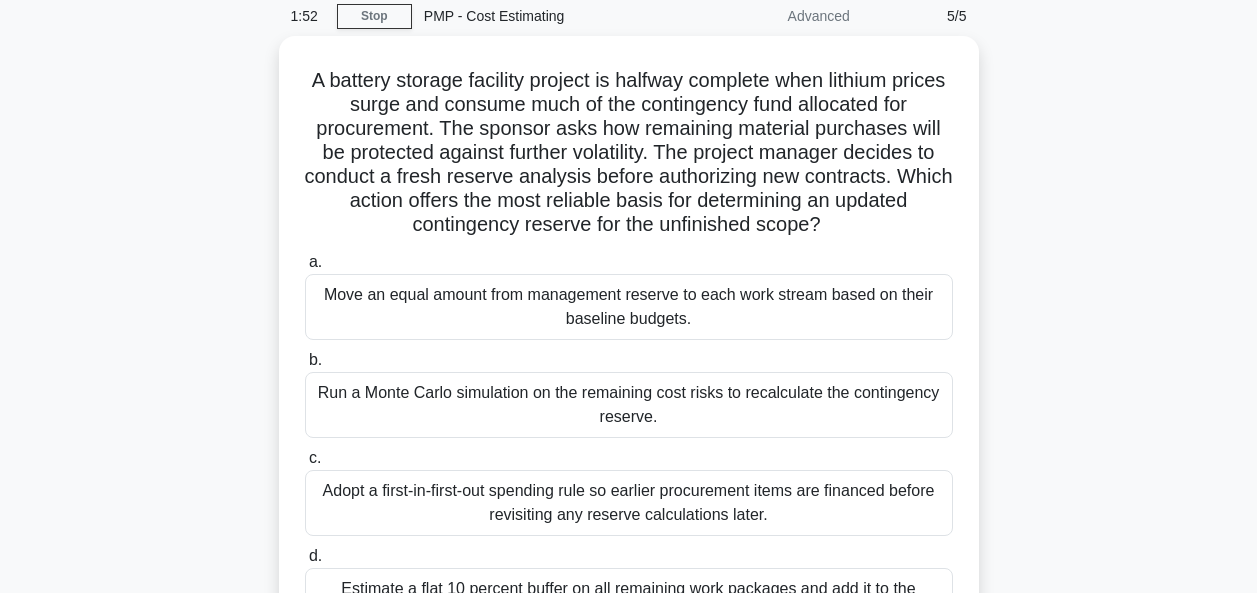scroll, scrollTop: 199, scrollLeft: 0, axis: vertical 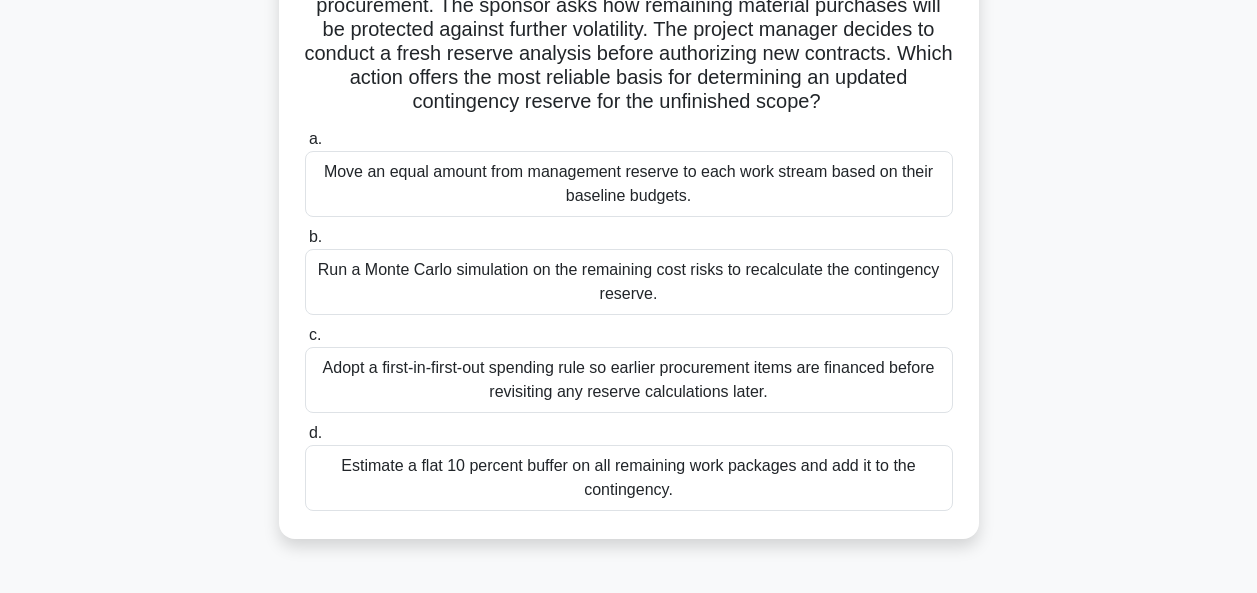 click on "Run a Monte Carlo simulation on the remaining cost risks to recalculate the contingency reserve." at bounding box center [629, 282] 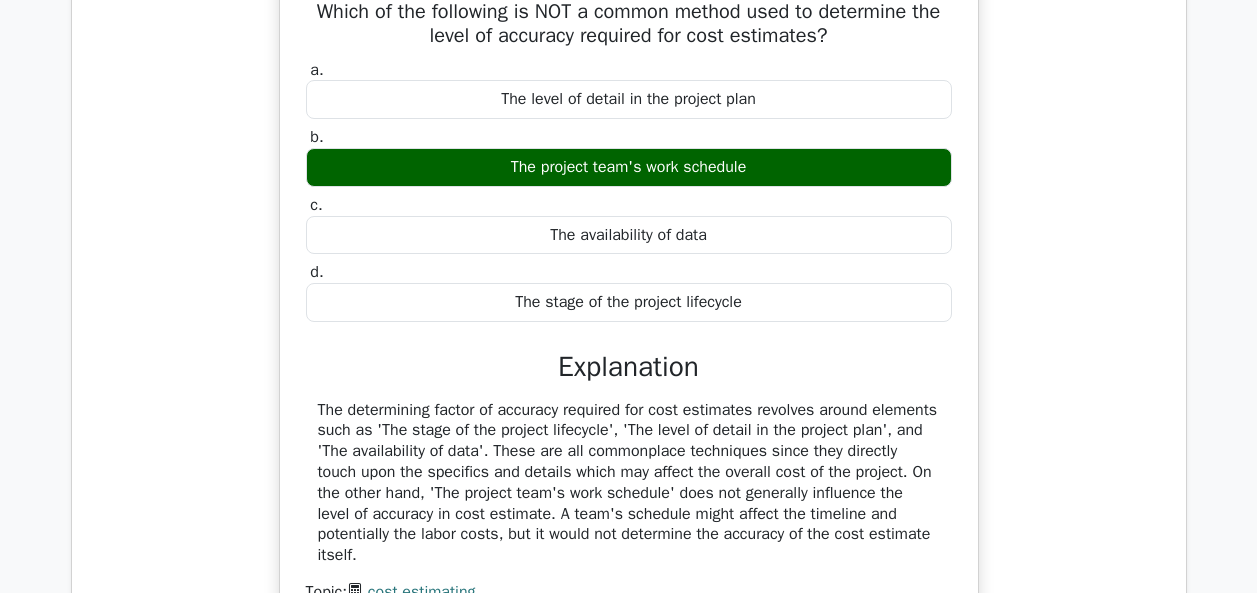 scroll, scrollTop: 1379, scrollLeft: 0, axis: vertical 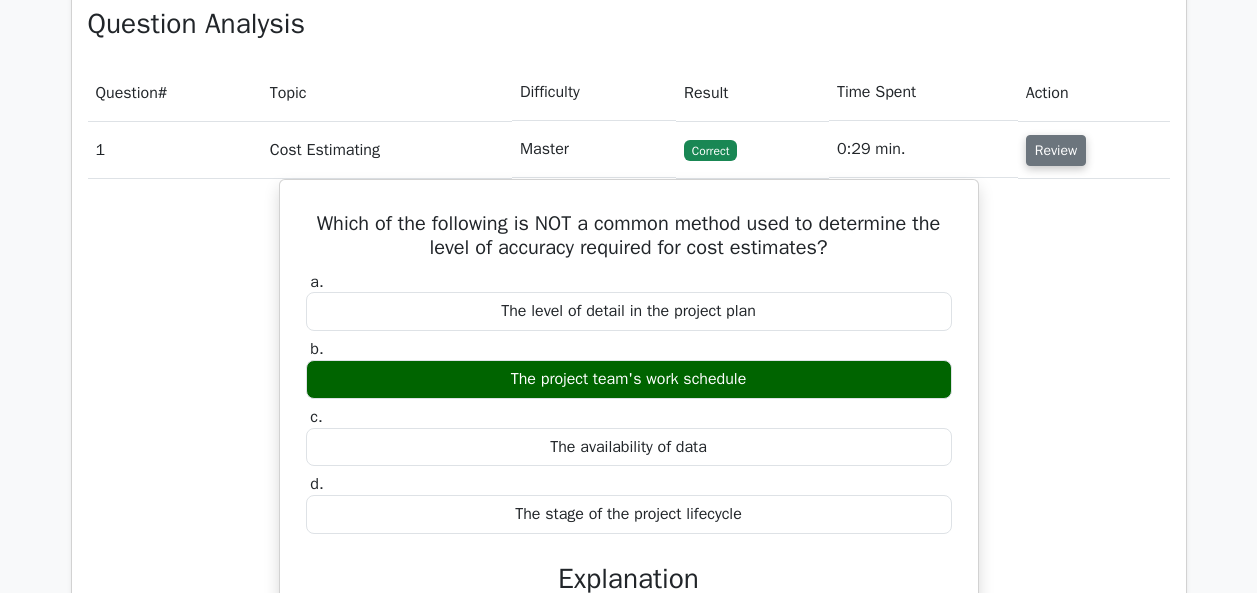 click on "Review" at bounding box center (1056, 150) 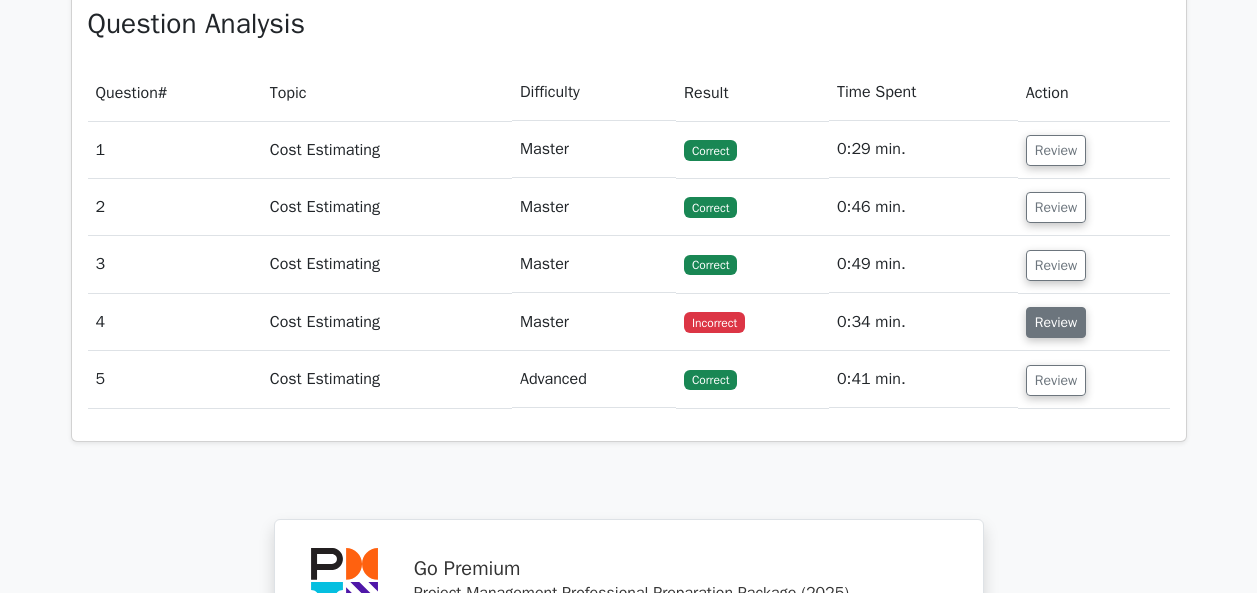 click on "Review" at bounding box center [1056, 322] 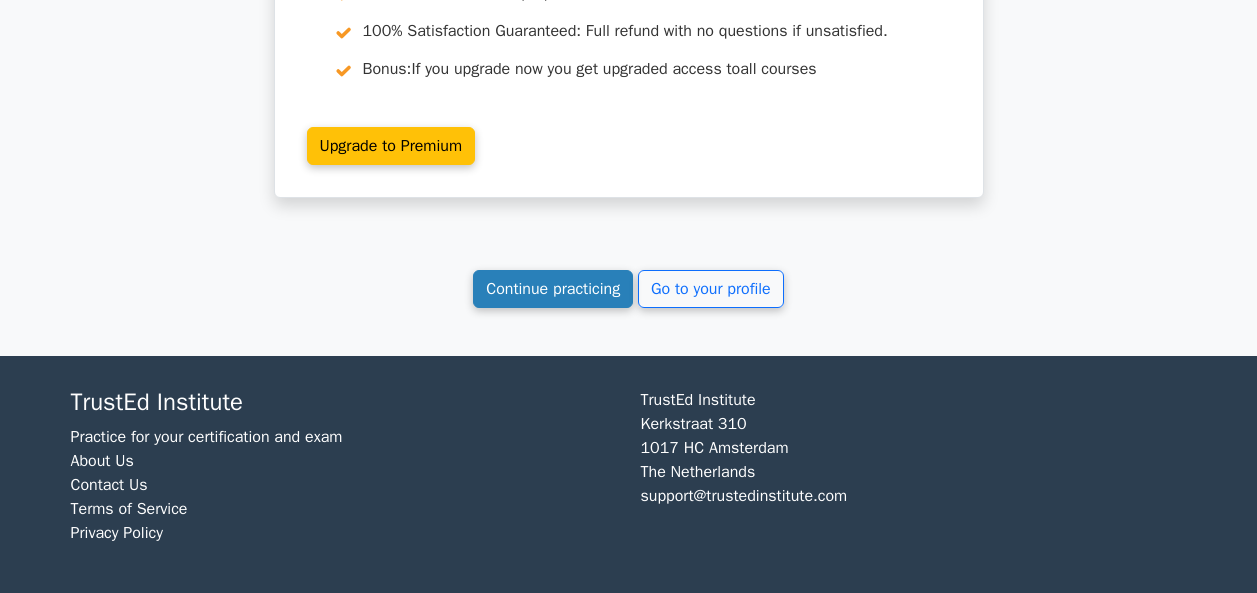 scroll, scrollTop: 3143, scrollLeft: 0, axis: vertical 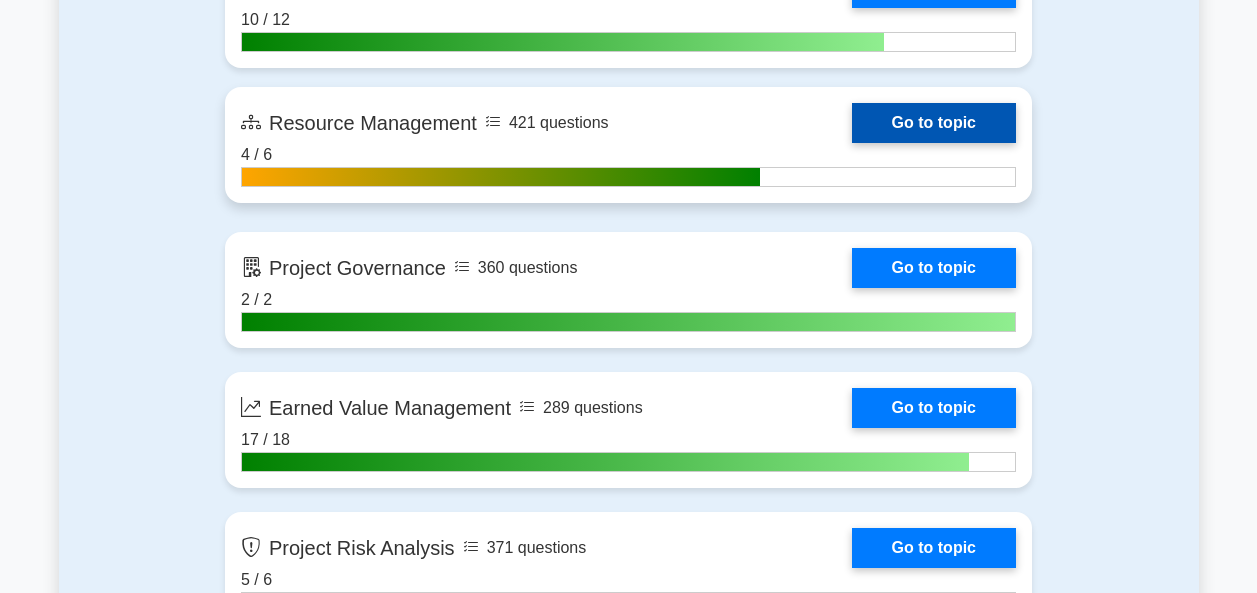 click on "Go to topic" at bounding box center (934, 123) 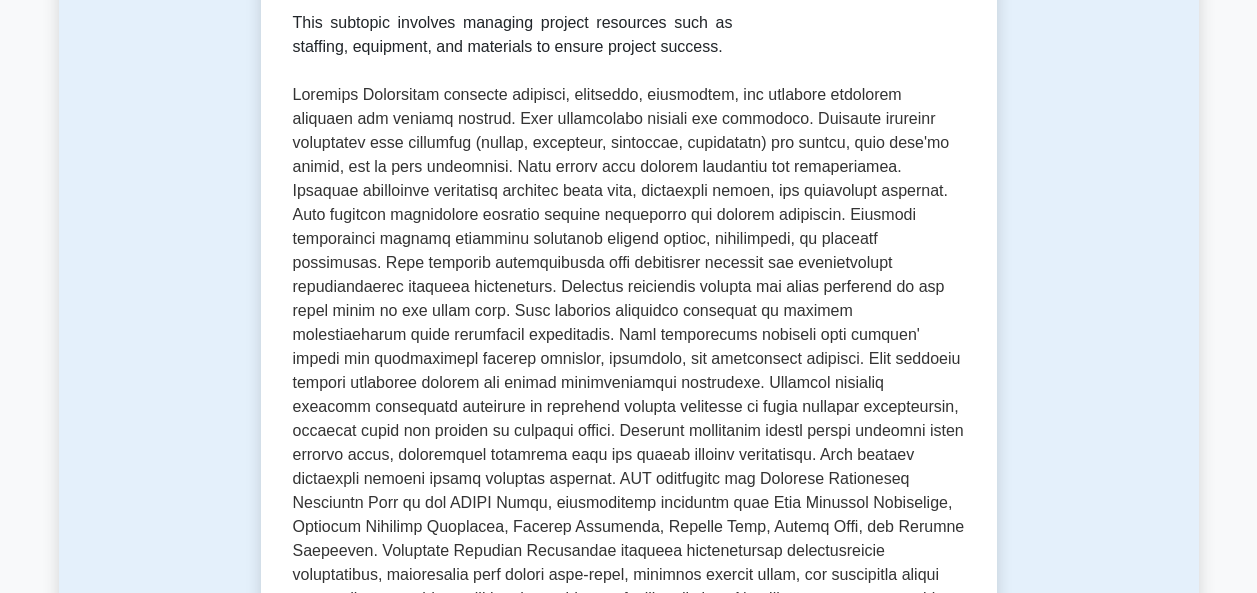 scroll, scrollTop: 520, scrollLeft: 0, axis: vertical 